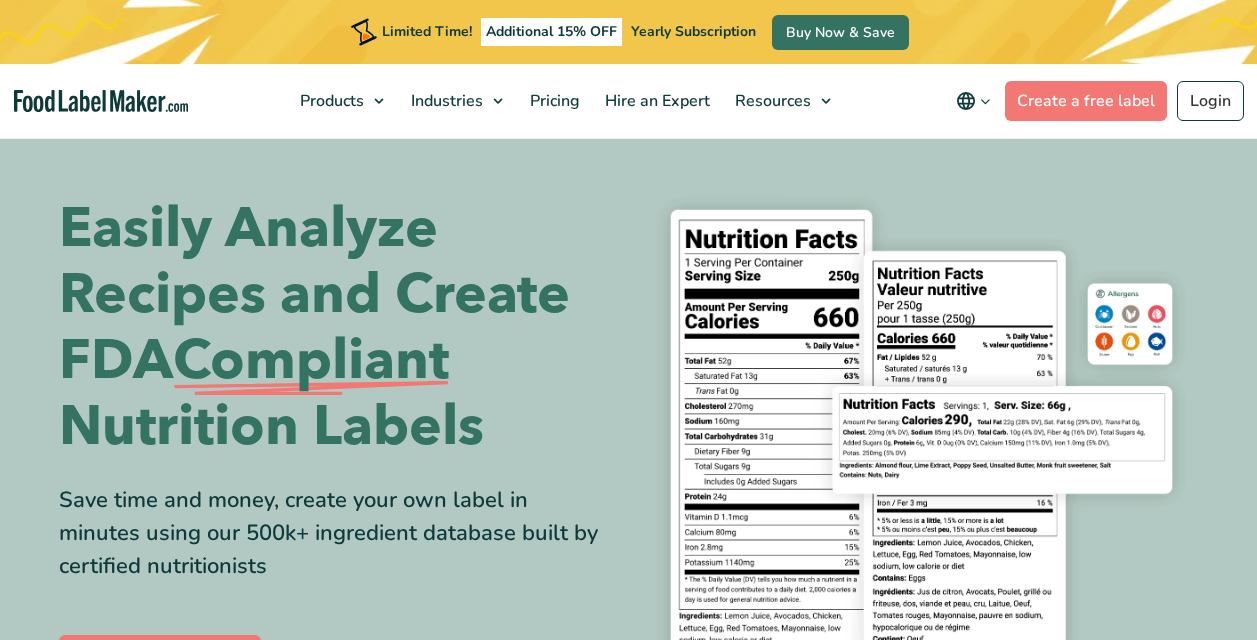 scroll, scrollTop: 990, scrollLeft: 0, axis: vertical 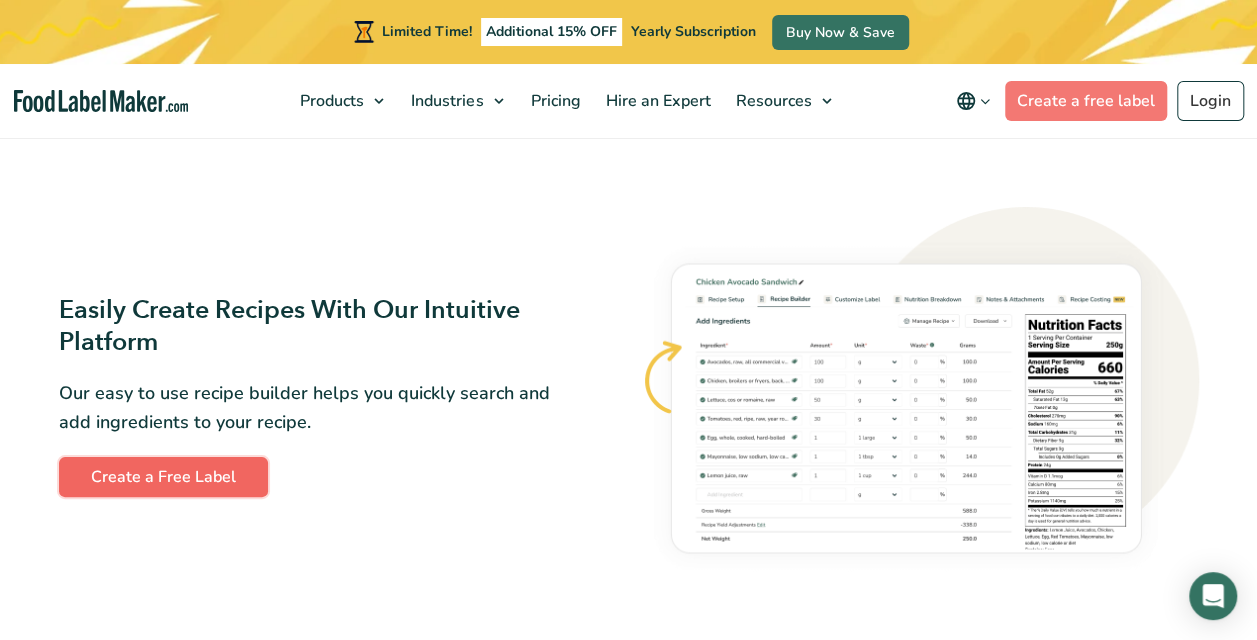 click on "Create a Free Label" at bounding box center (163, 477) 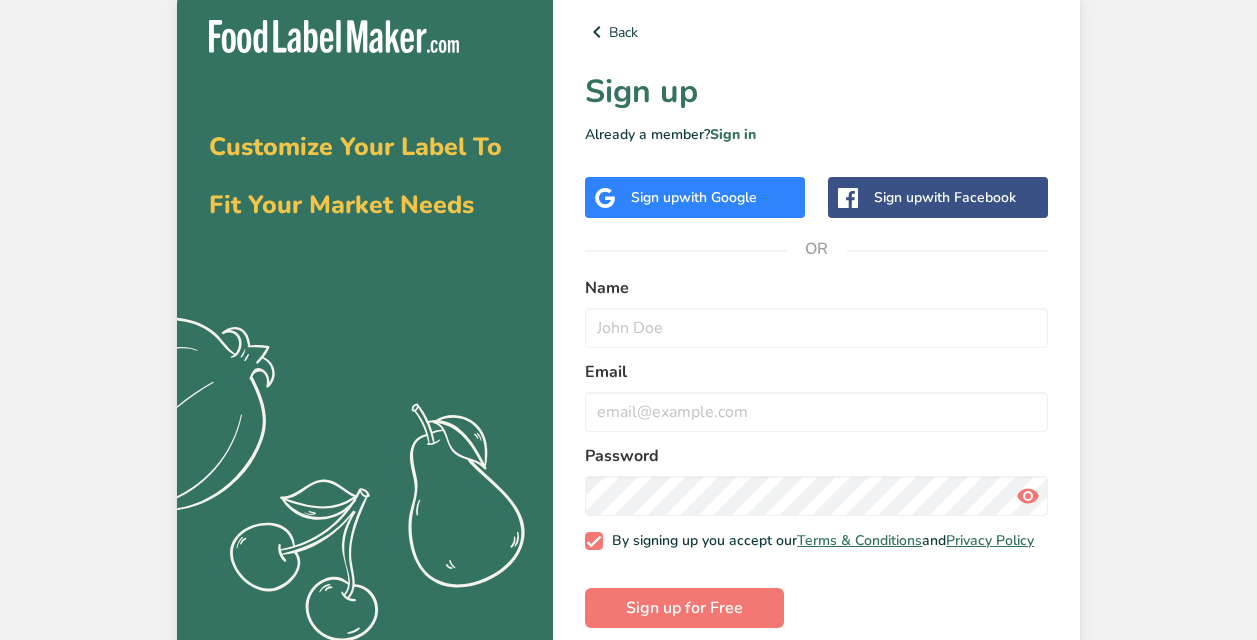 scroll, scrollTop: 0, scrollLeft: 0, axis: both 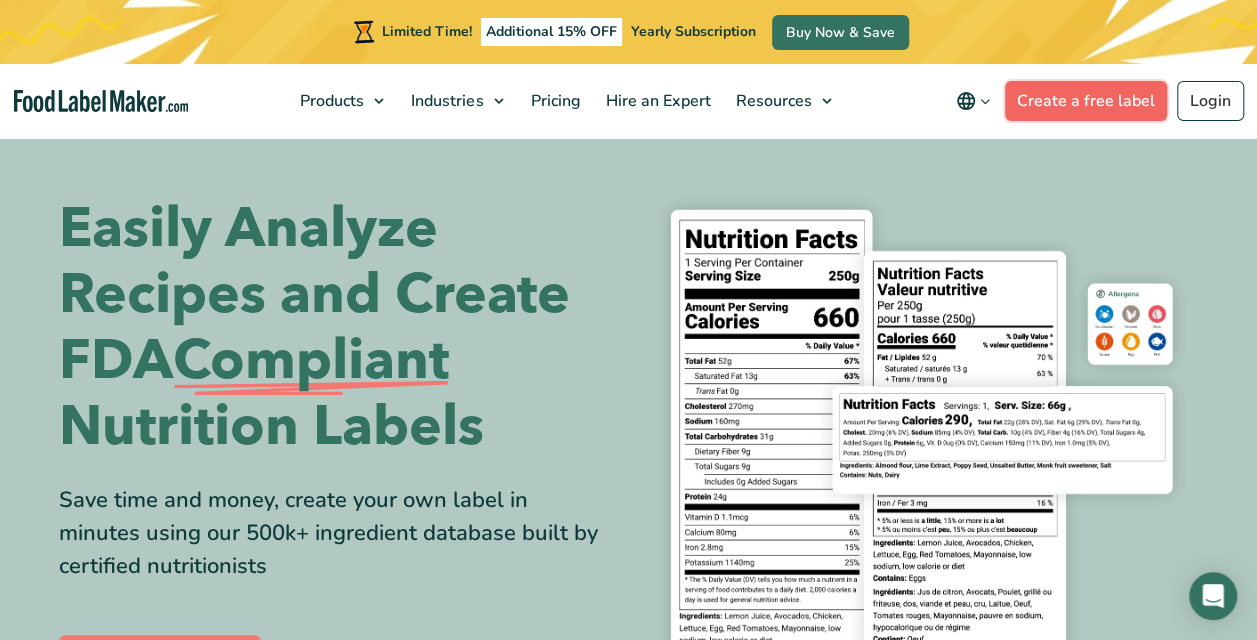 click on "Create a free label" at bounding box center (1086, 101) 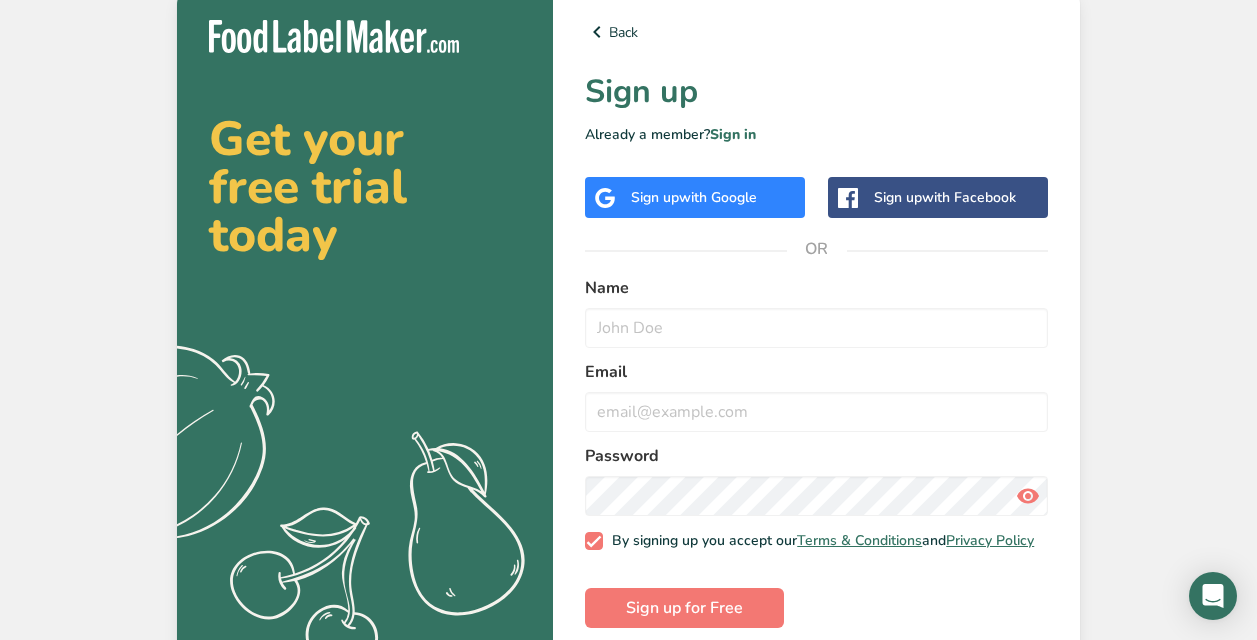 scroll, scrollTop: 0, scrollLeft: 0, axis: both 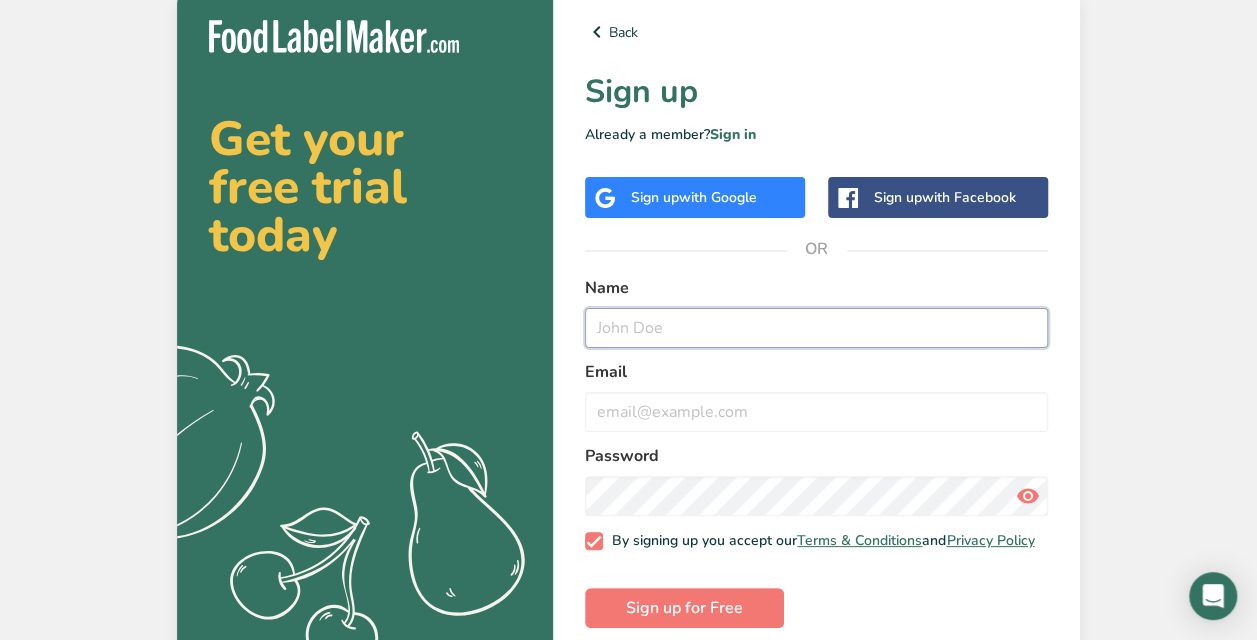 click at bounding box center [816, 328] 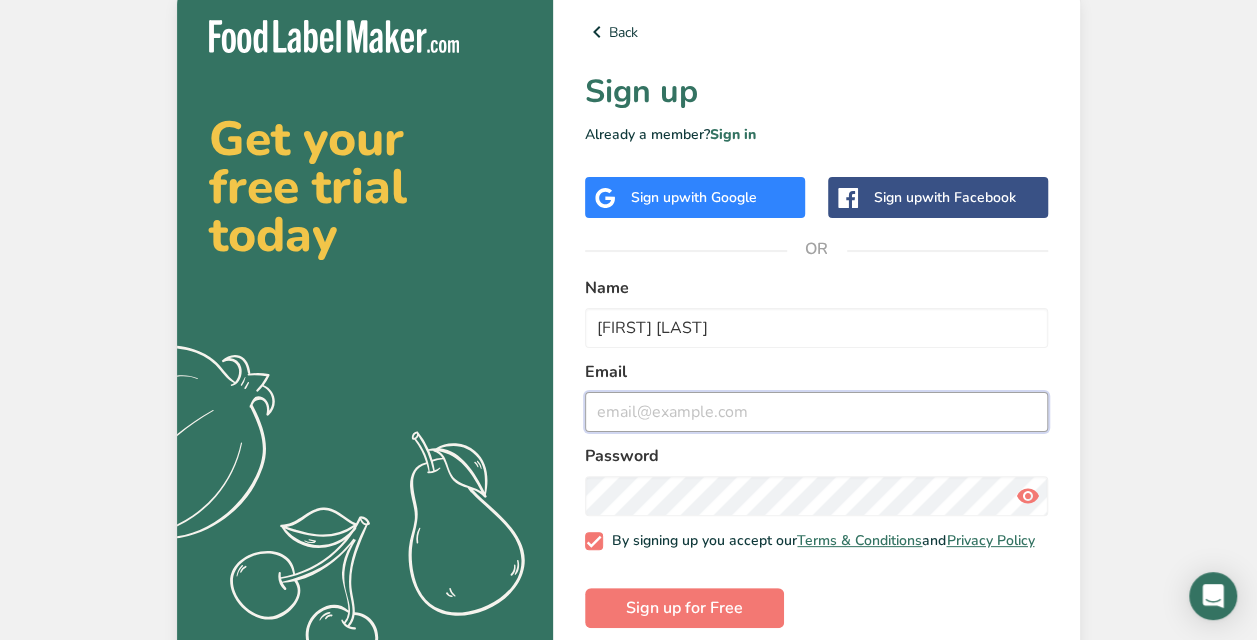 type on "[EMAIL]" 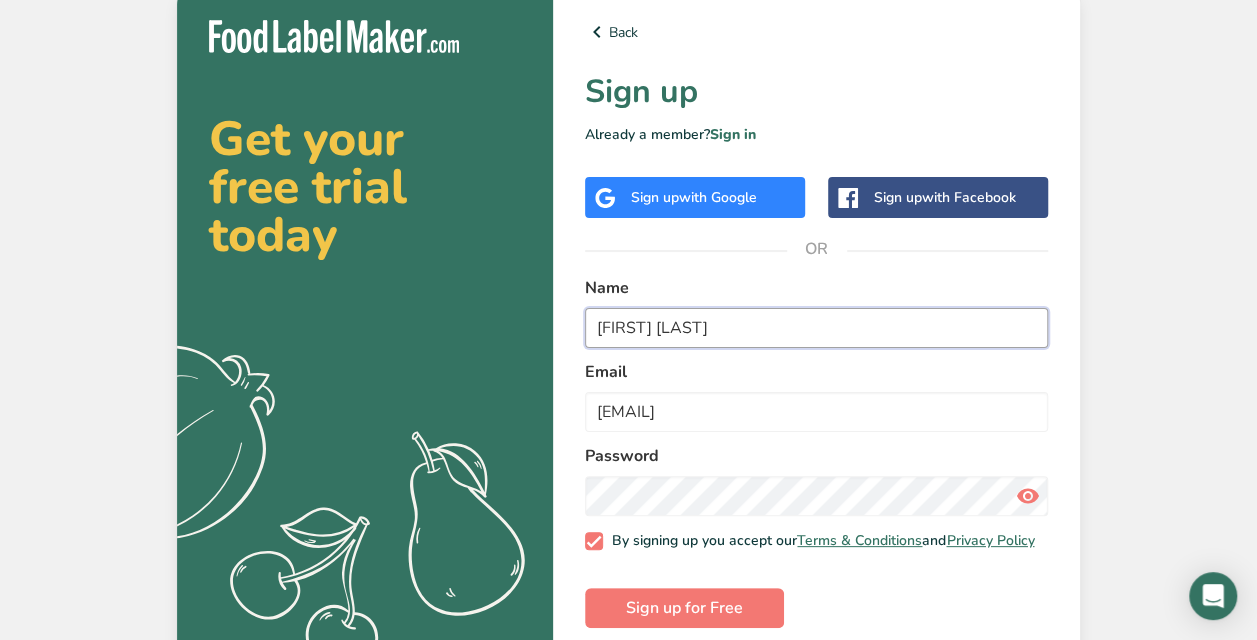 scroll, scrollTop: 31, scrollLeft: 0, axis: vertical 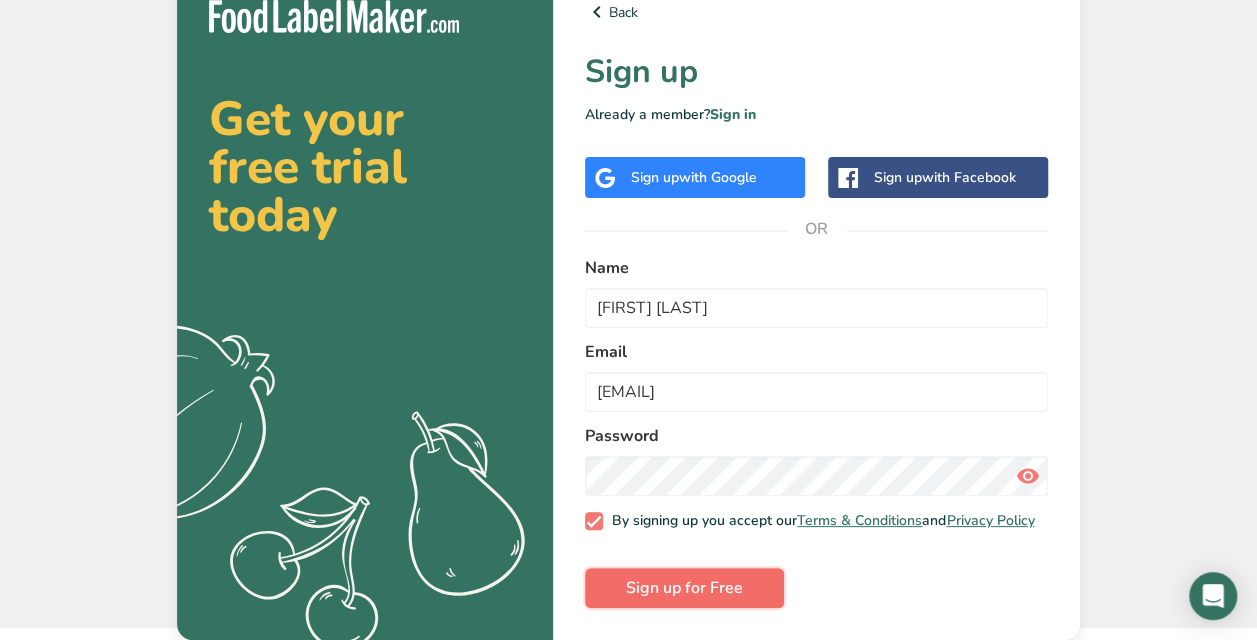 click on "Sign up for Free" at bounding box center [684, 588] 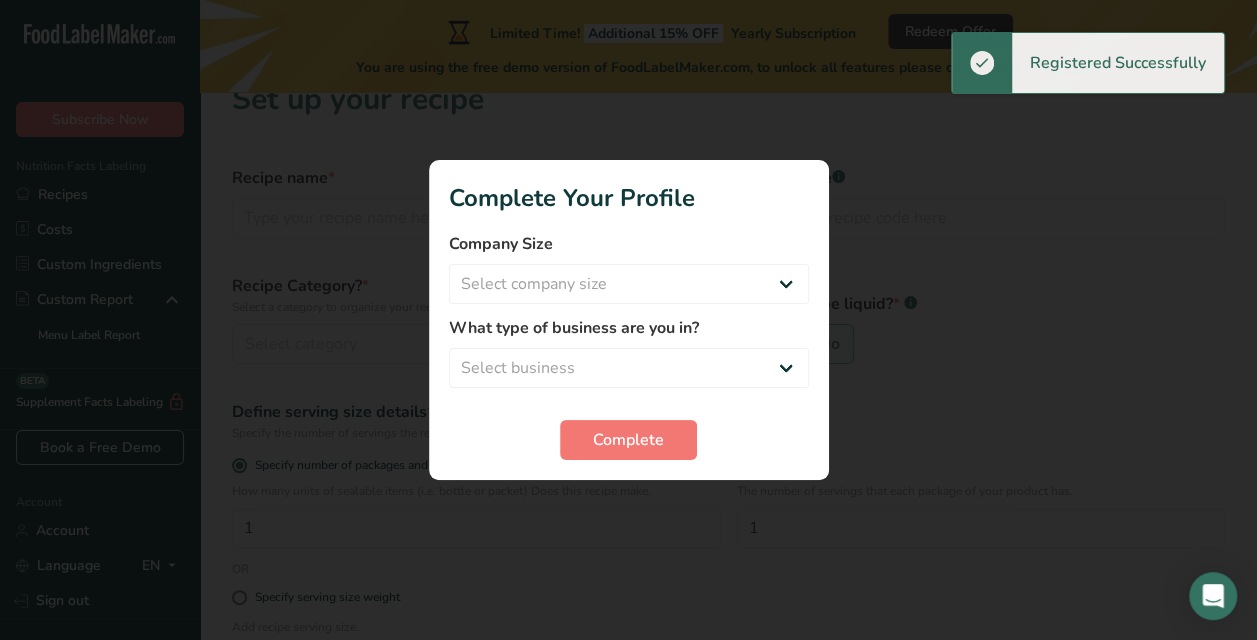 scroll, scrollTop: 0, scrollLeft: 0, axis: both 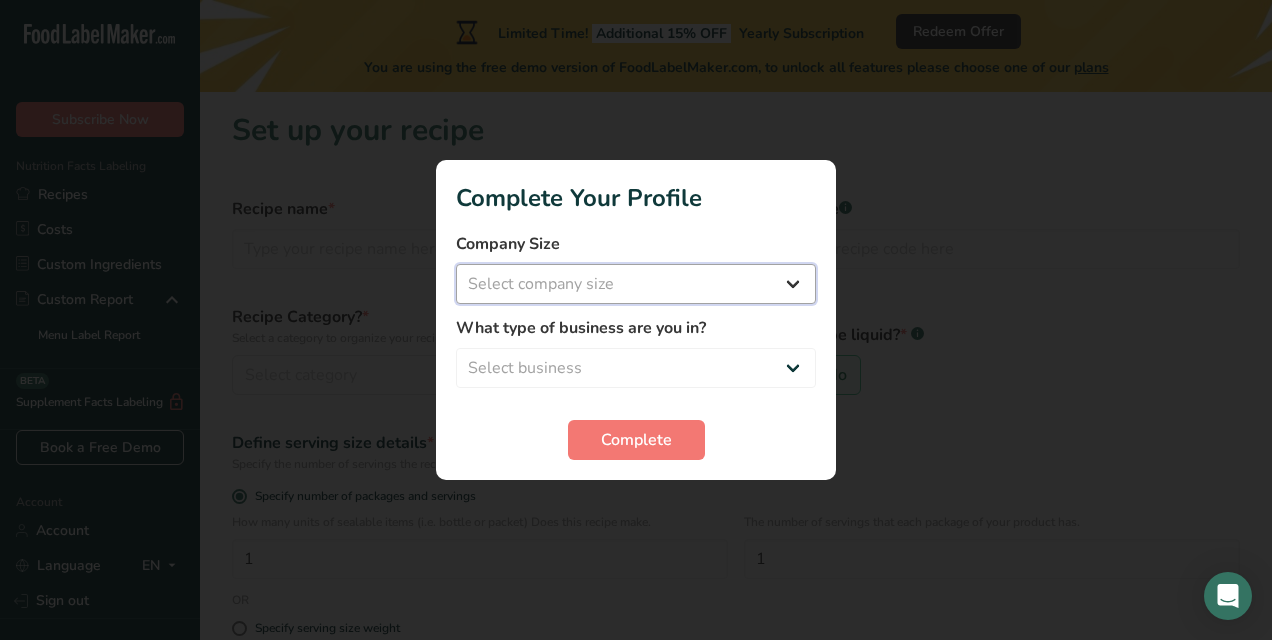 click on "Select company size
Fewer than 10 Employees
10 to 50 Employees
51 to 500 Employees
Over 500 Employees" at bounding box center [636, 284] 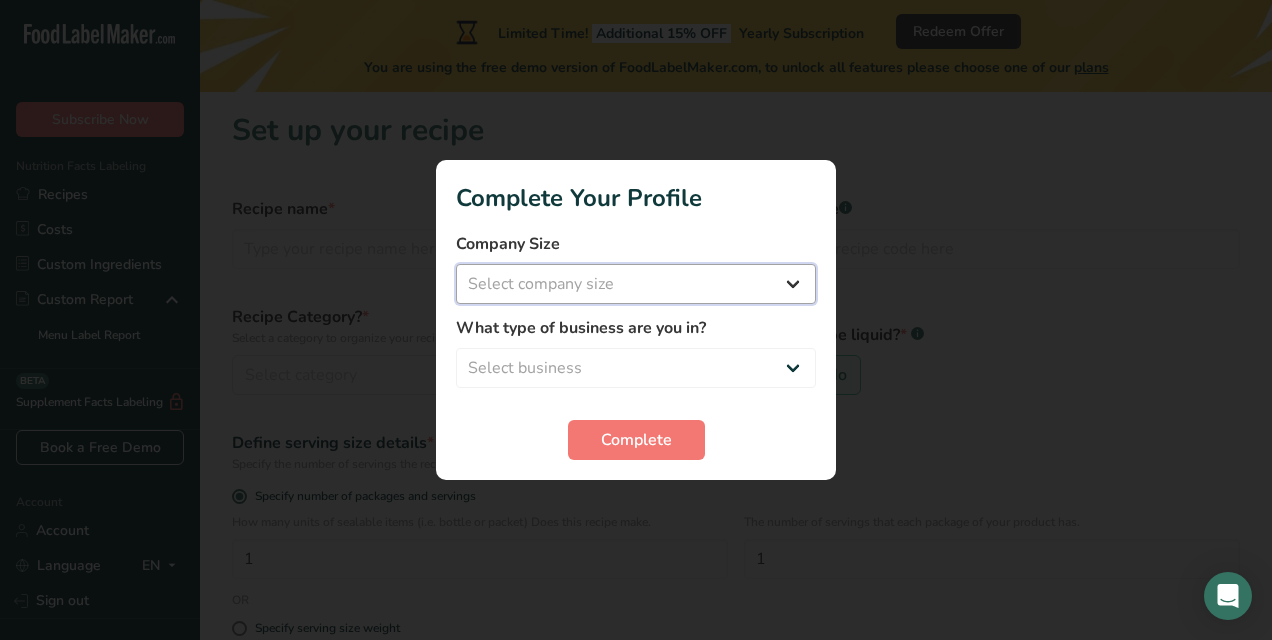 click on "Select company size
Fewer than 10 Employees
10 to 50 Employees
51 to 500 Employees
Over 500 Employees" at bounding box center (636, 284) 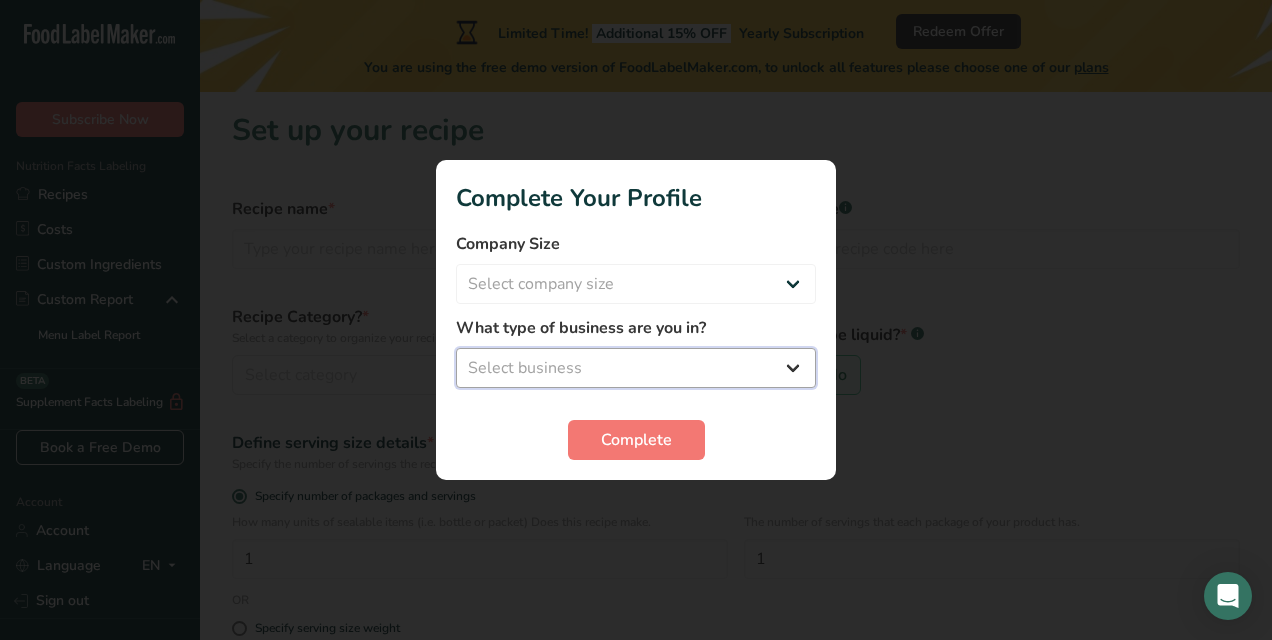click on "Select business
Packaged Food Manufacturer
Restaurant & Cafe
Bakery
Meal Plans & Catering Company
Nutritionist
Food Blogger
Personal Trainer
Other" at bounding box center (636, 368) 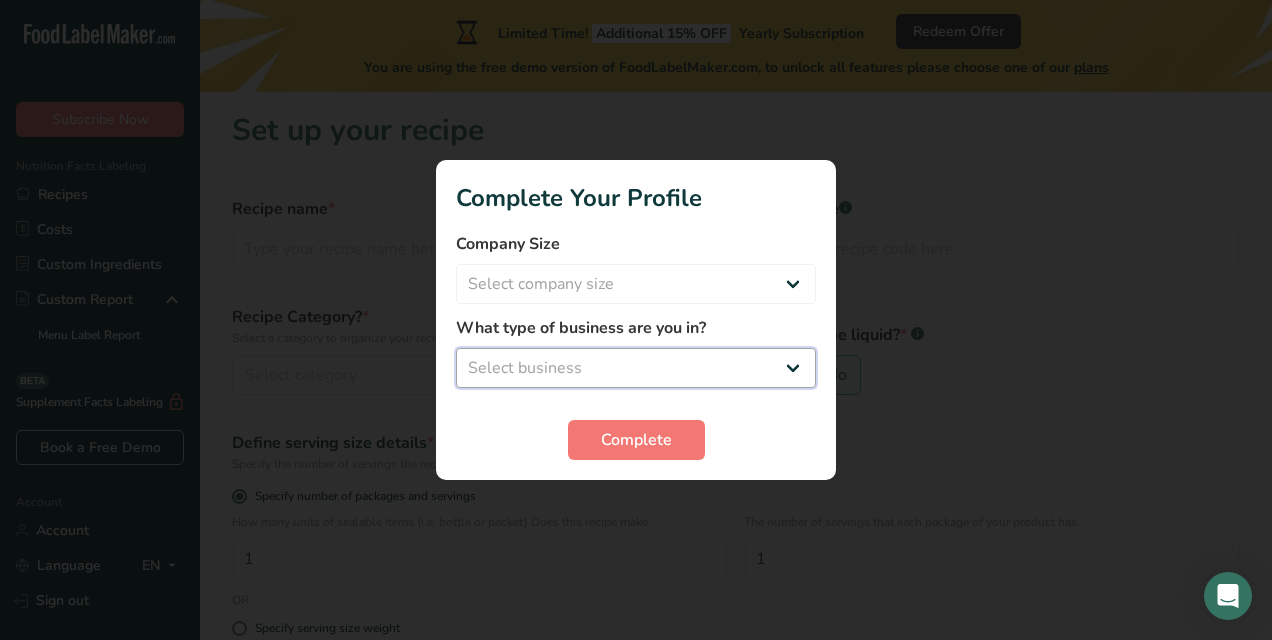 select on "8" 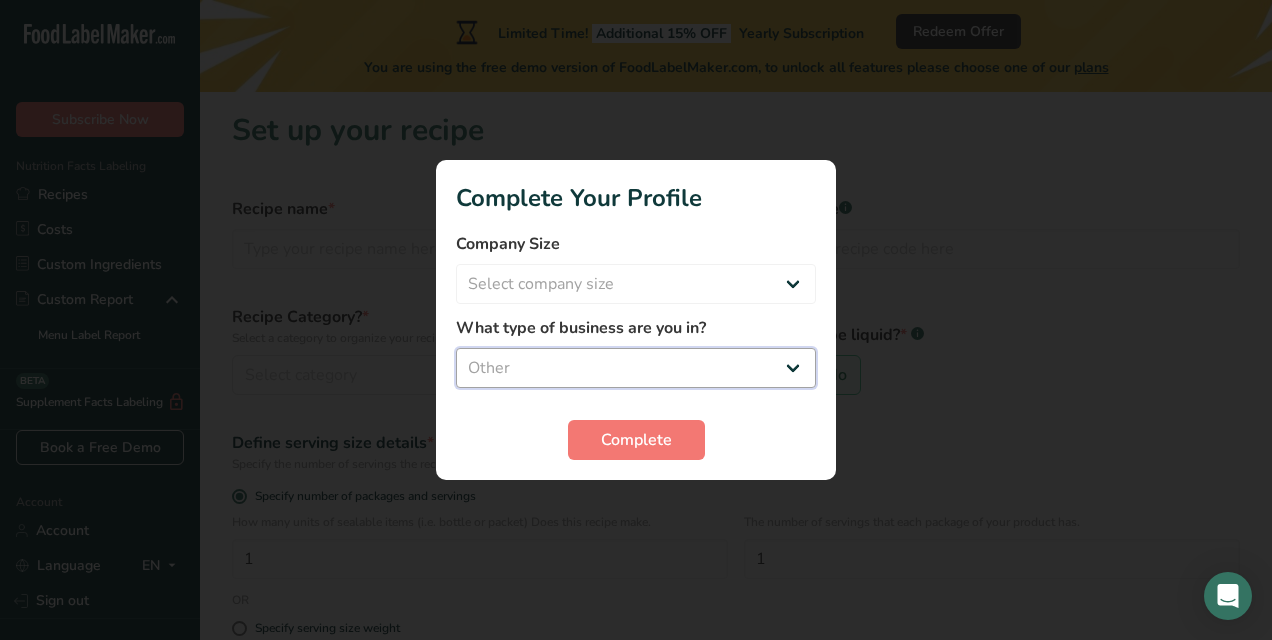 click on "Select business
Packaged Food Manufacturer
Restaurant & Cafe
Bakery
Meal Plans & Catering Company
Nutritionist
Food Blogger
Personal Trainer
Other" at bounding box center [636, 368] 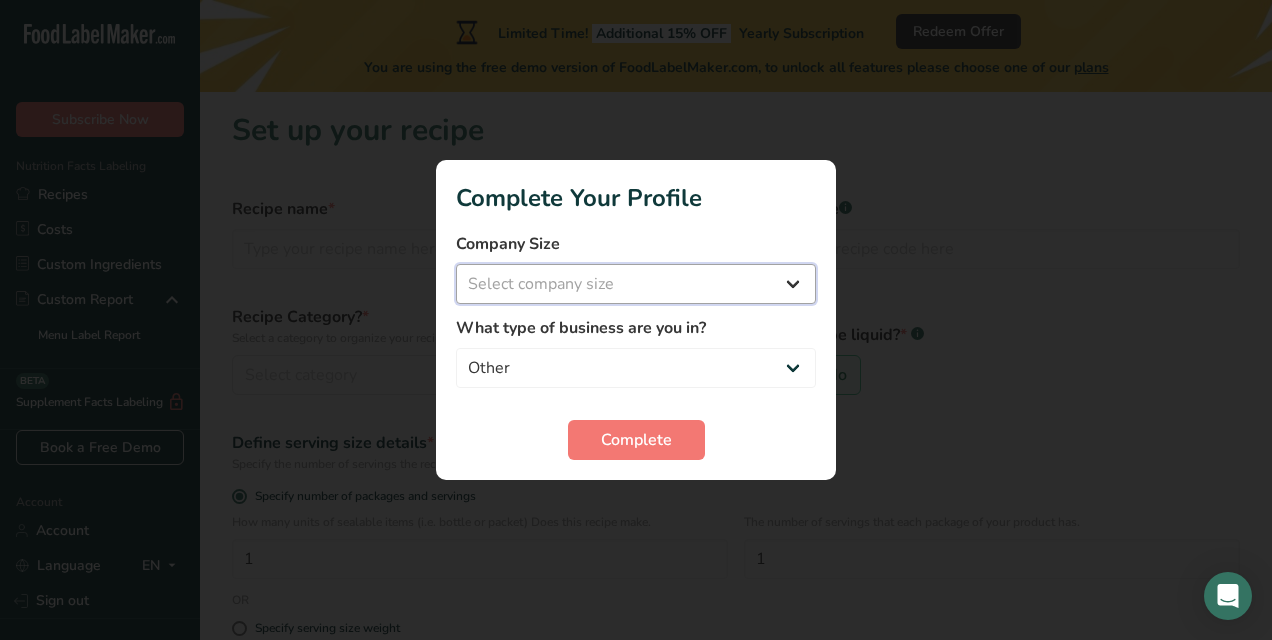 click on "Select company size
Fewer than 10 Employees
10 to 50 Employees
51 to 500 Employees
Over 500 Employees" at bounding box center [636, 284] 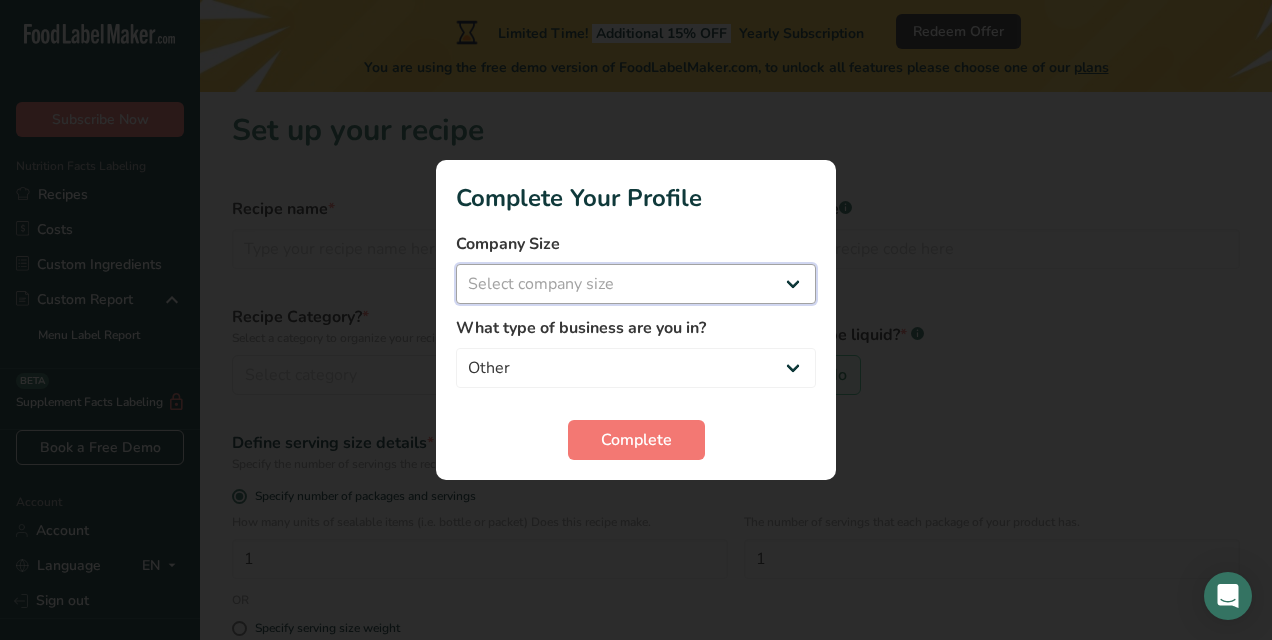 select on "1" 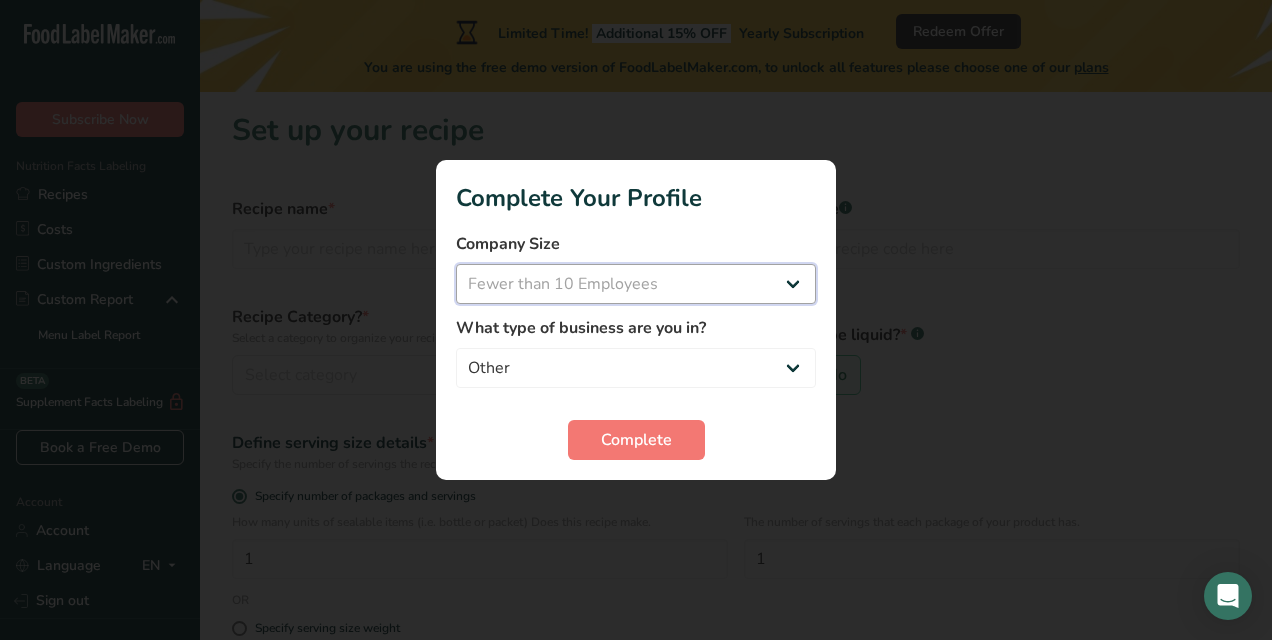 click on "Select company size
Fewer than 10 Employees
10 to 50 Employees
51 to 500 Employees
Over 500 Employees" at bounding box center (636, 284) 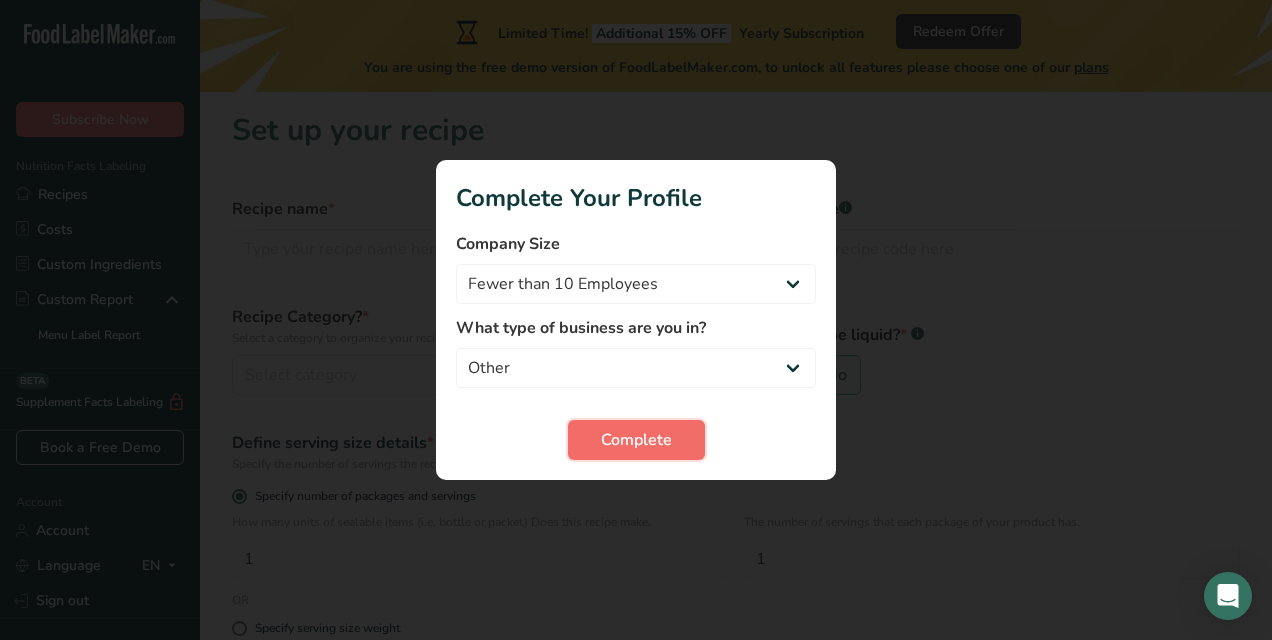 click on "Complete" at bounding box center (636, 440) 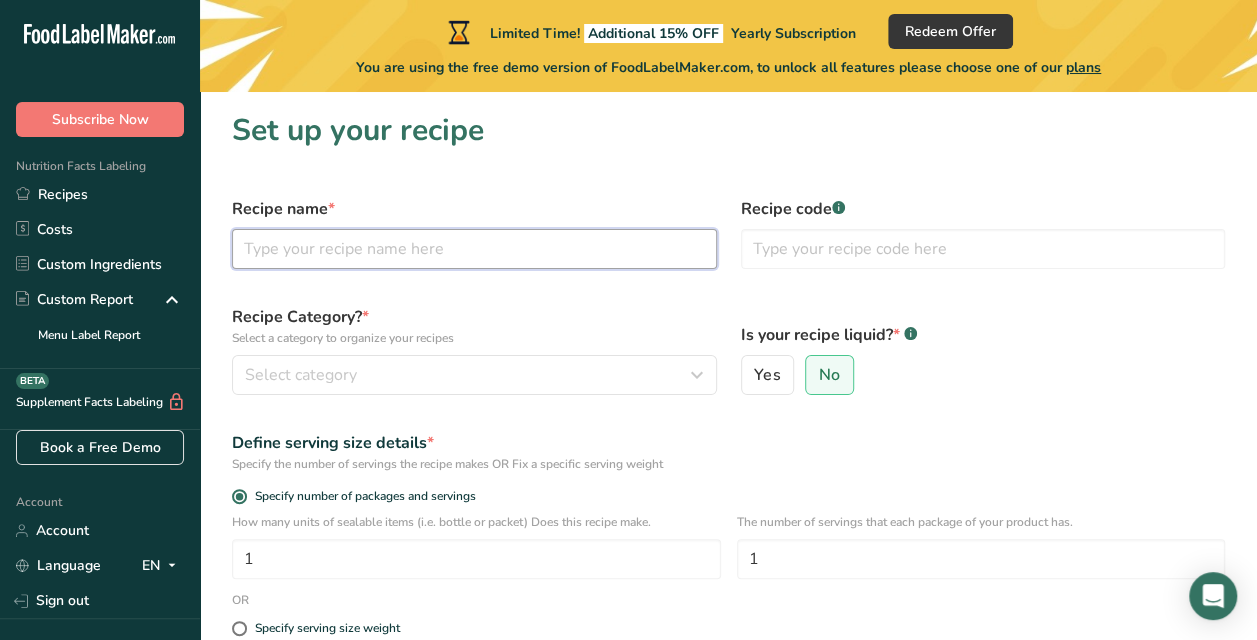 click at bounding box center [474, 249] 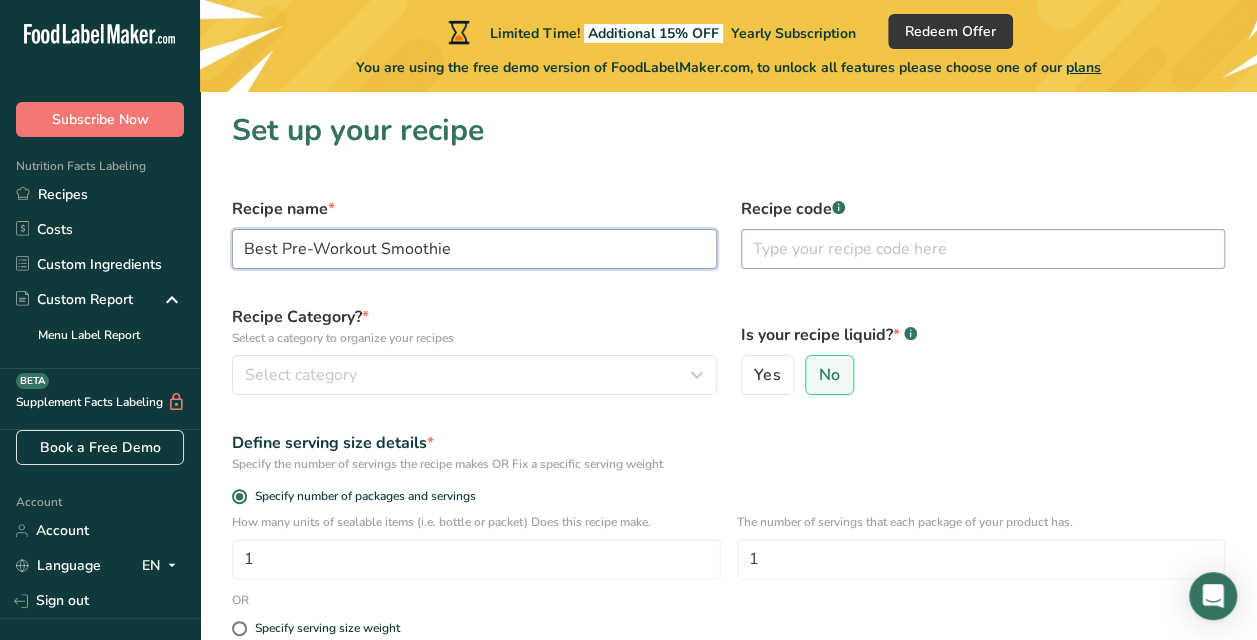 type on "Best Pre-Workout Smoothie" 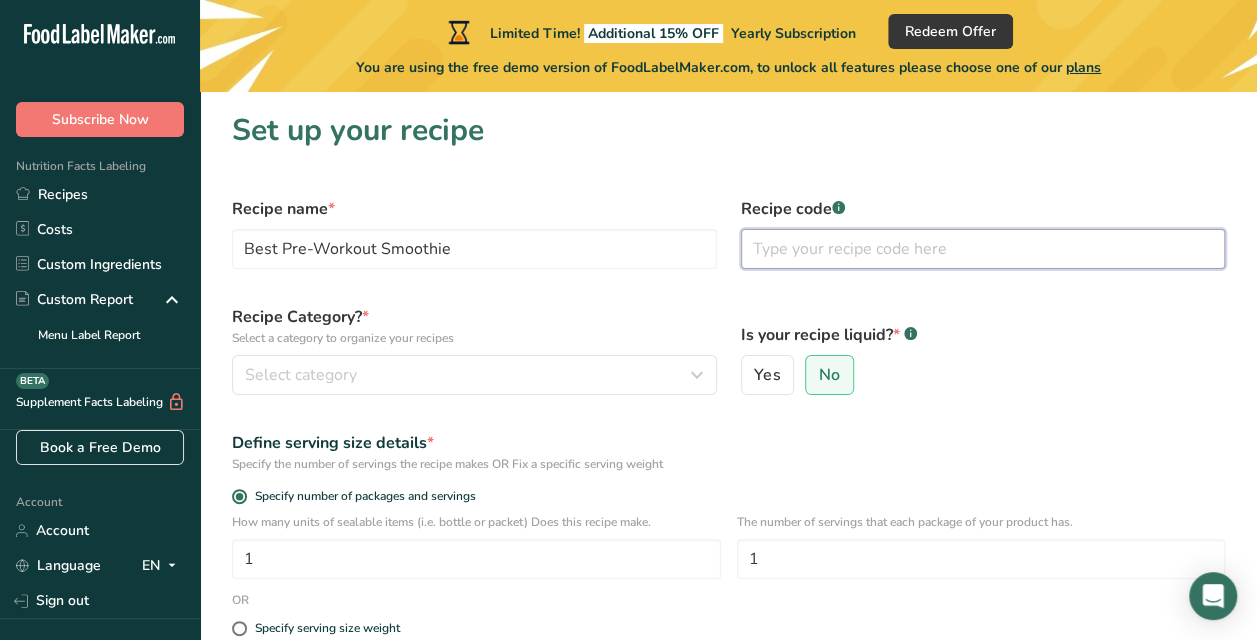 click at bounding box center (983, 249) 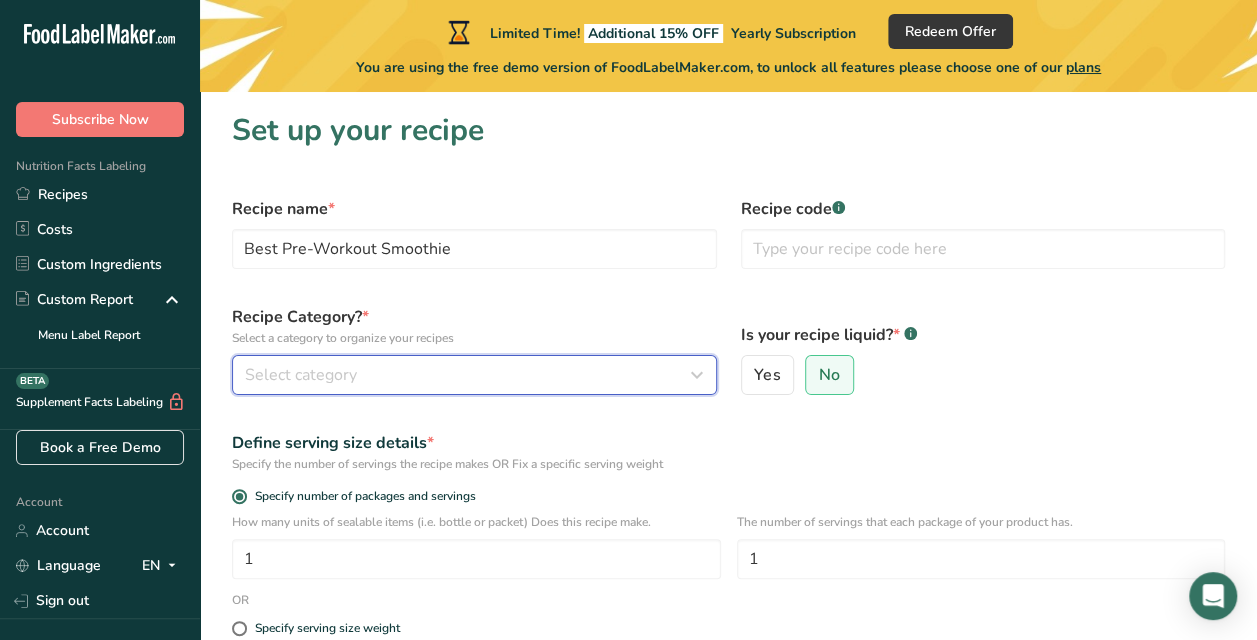 click on "Select category" at bounding box center [468, 375] 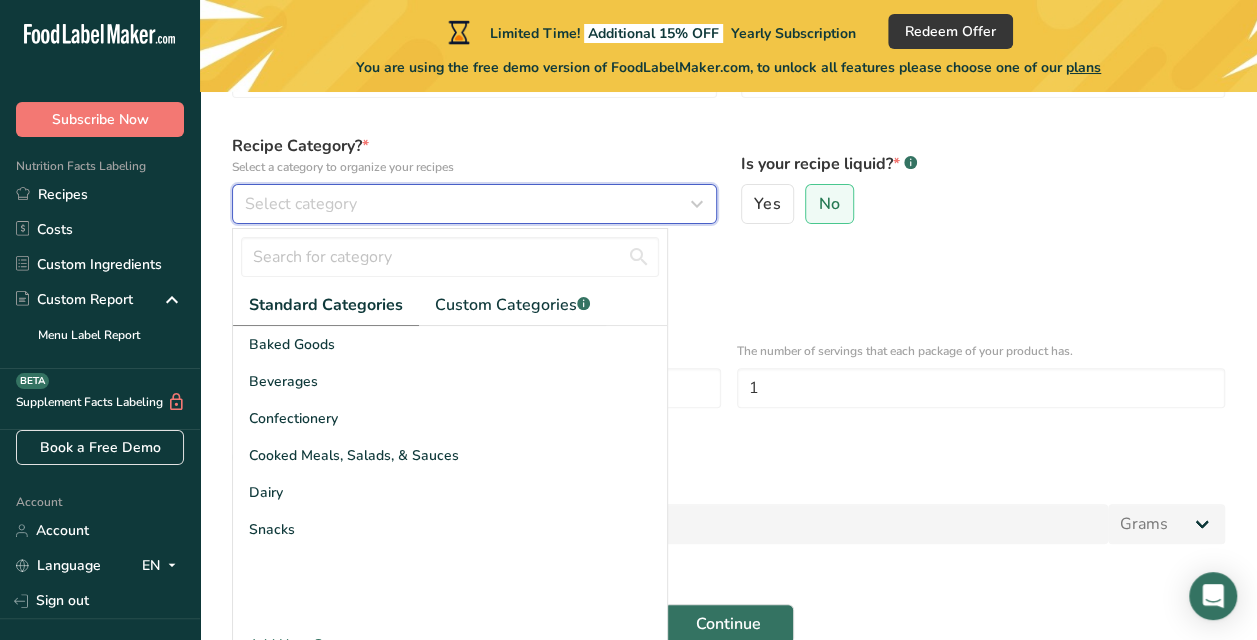 scroll, scrollTop: 178, scrollLeft: 0, axis: vertical 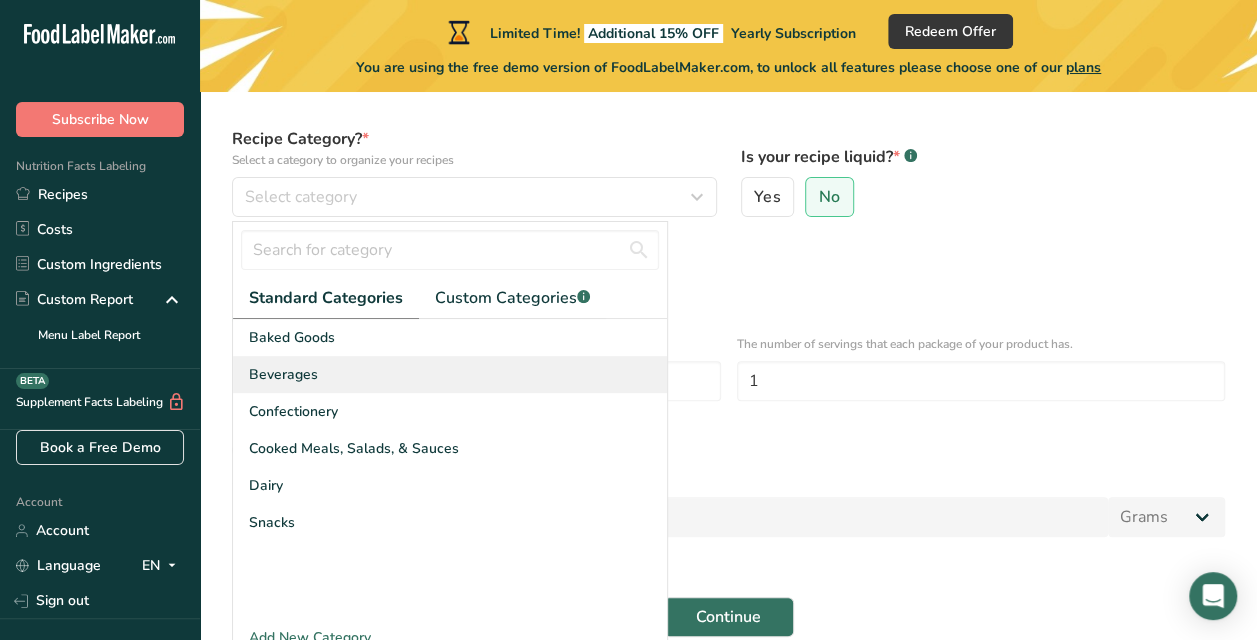 click on "Beverages" at bounding box center [283, 374] 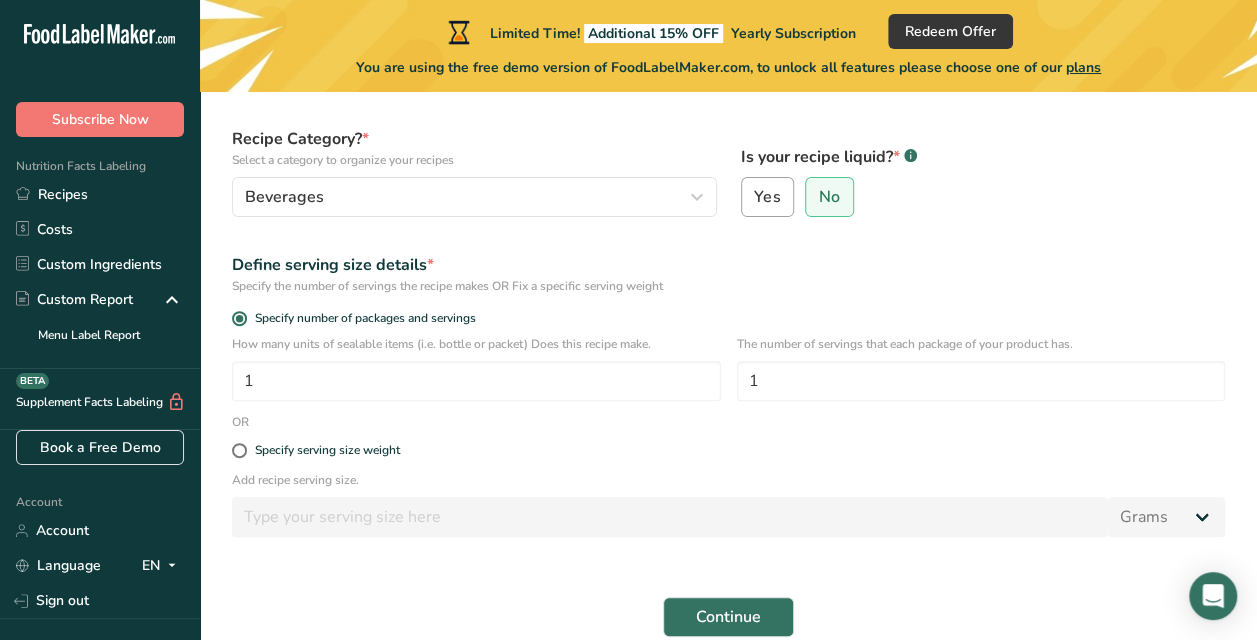 click on "Yes" at bounding box center (767, 197) 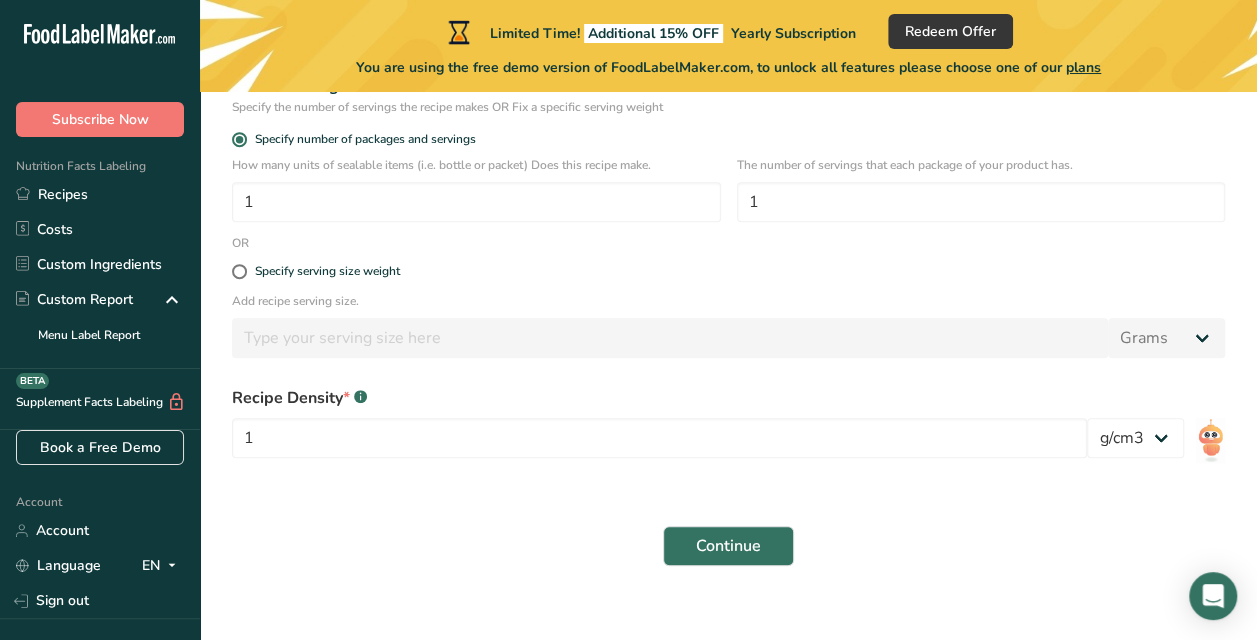 scroll, scrollTop: 358, scrollLeft: 0, axis: vertical 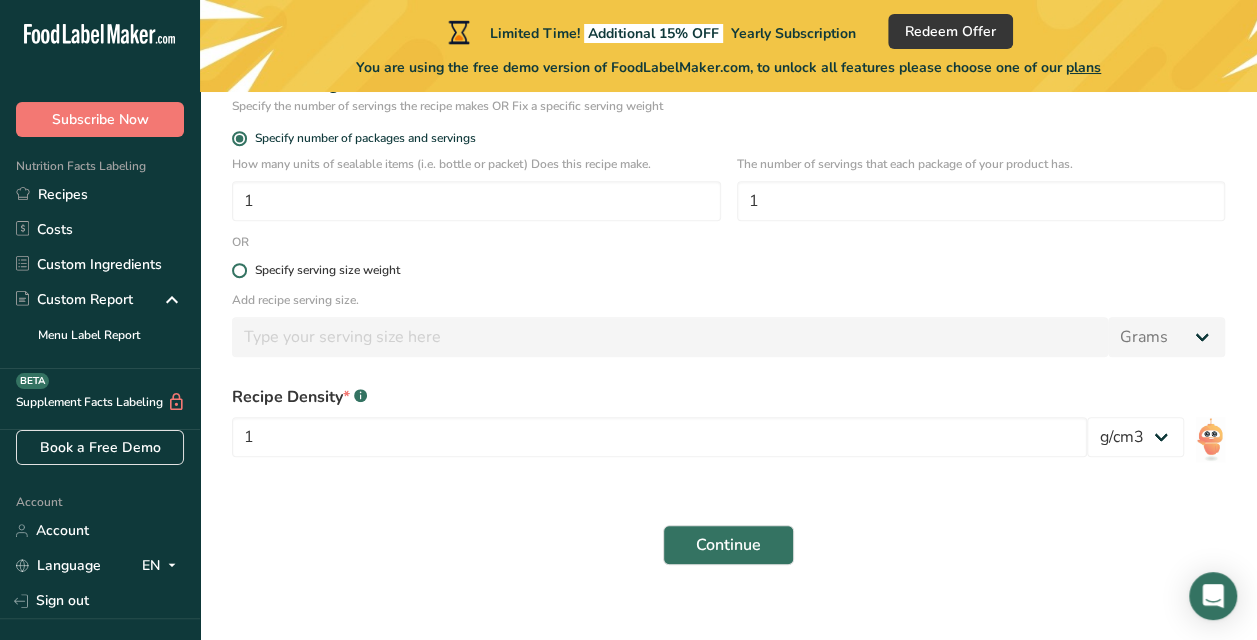 click at bounding box center [239, 270] 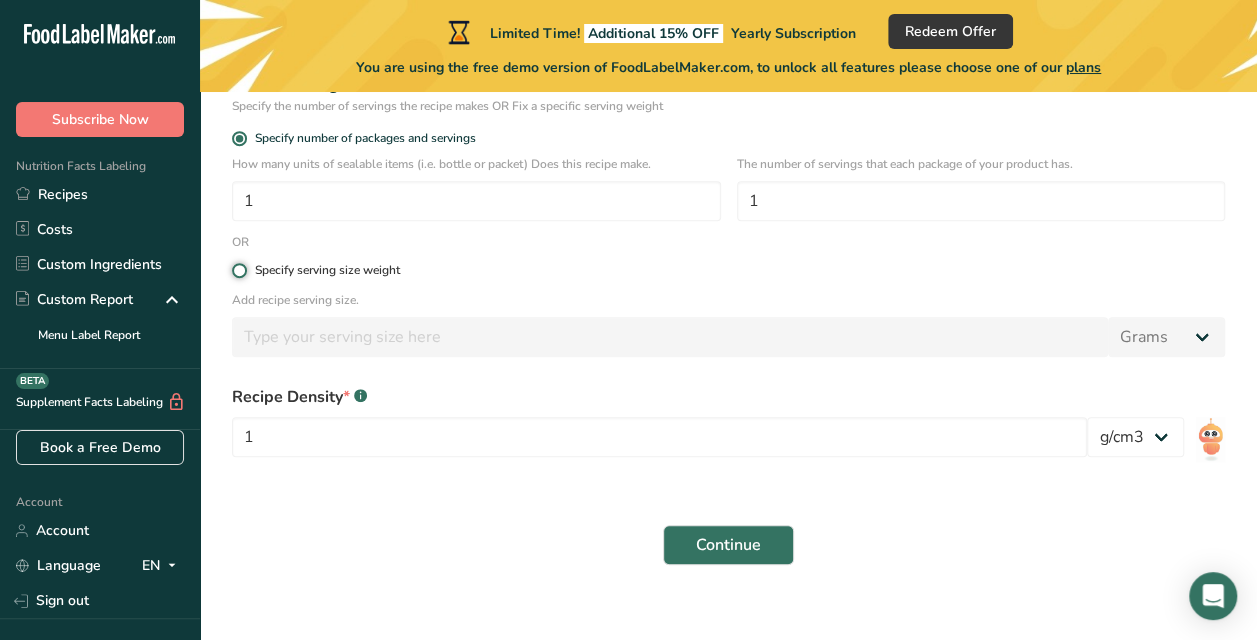 click on "Specify serving size weight" at bounding box center (238, 270) 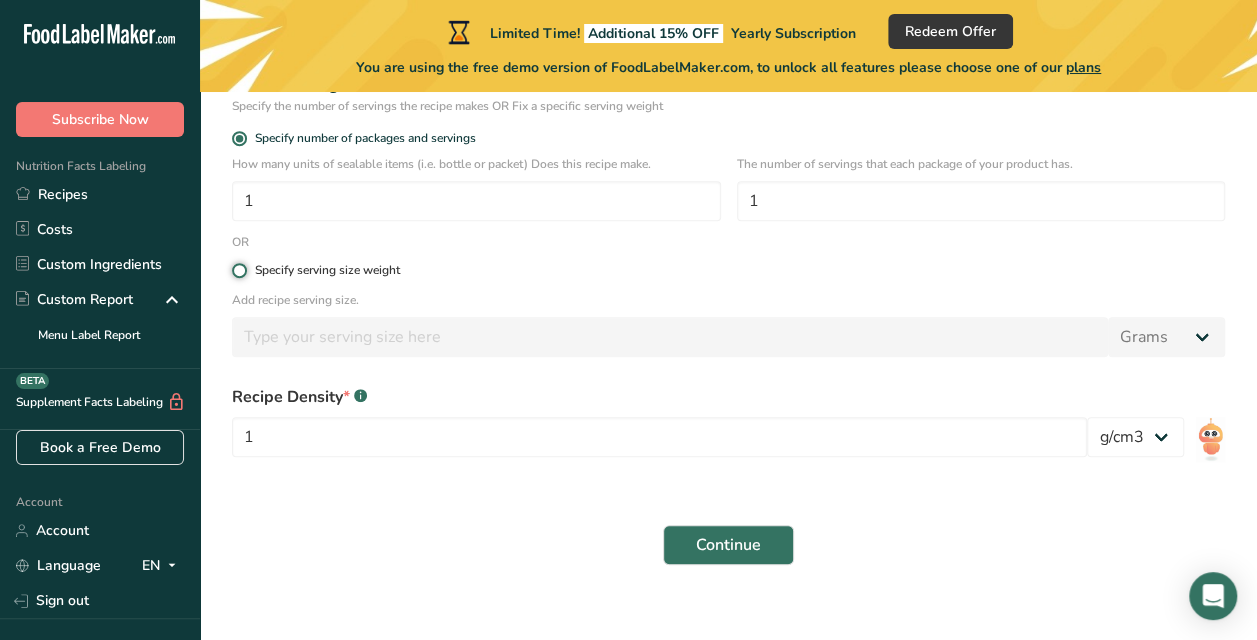 radio on "true" 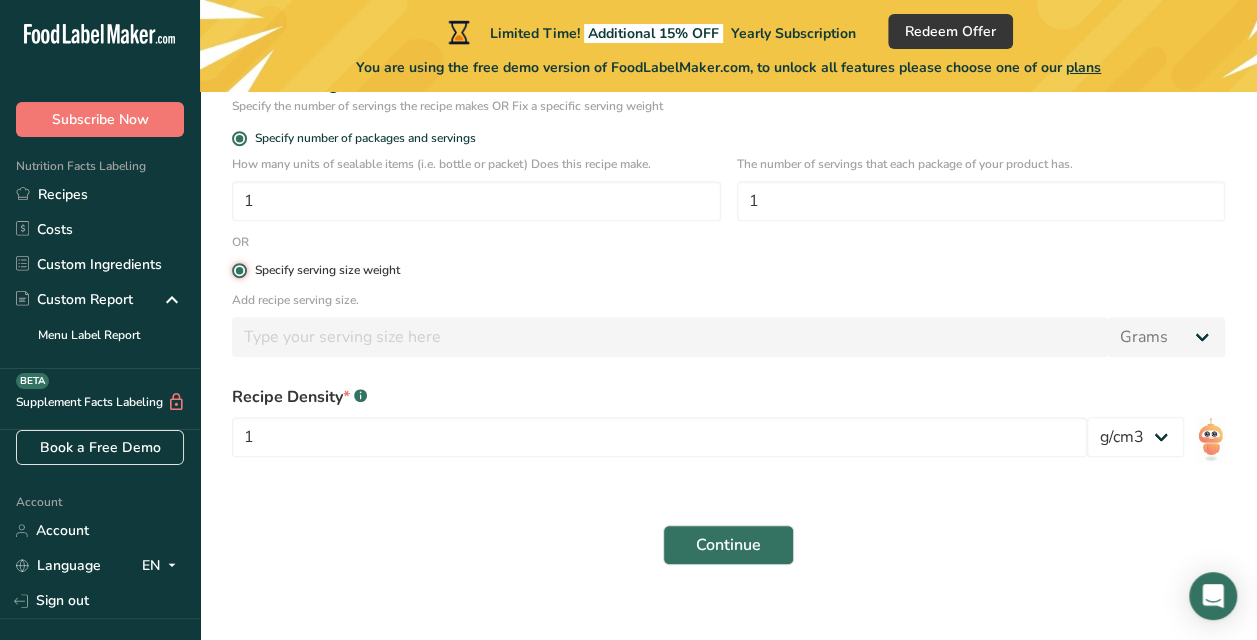 radio on "false" 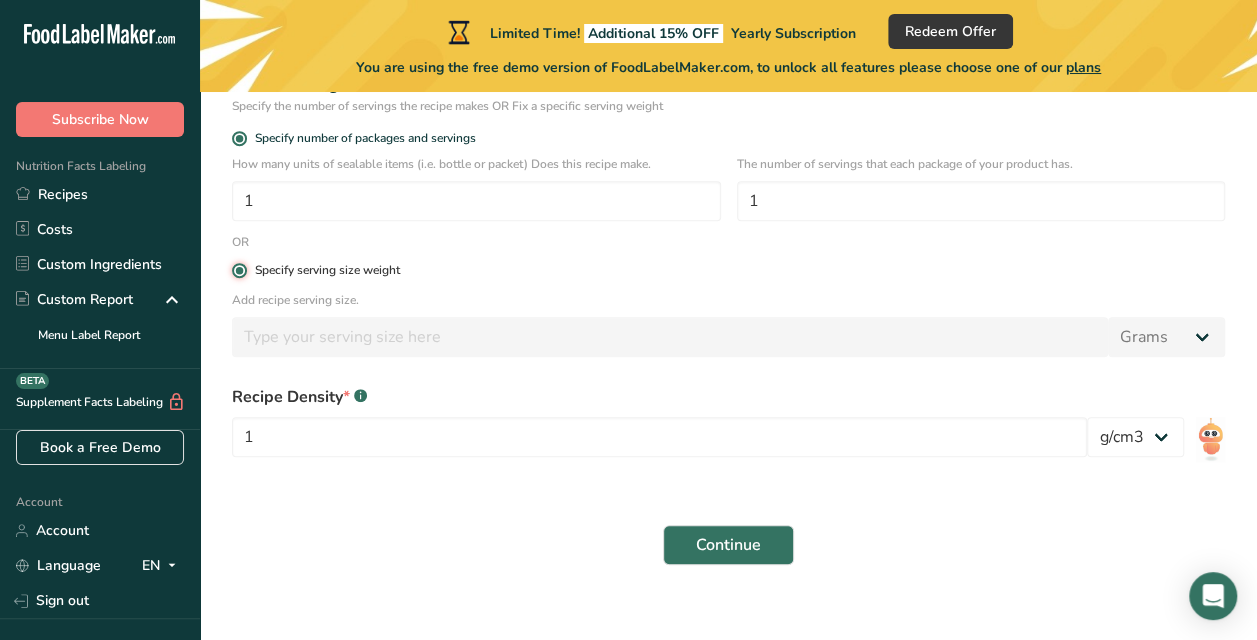 type 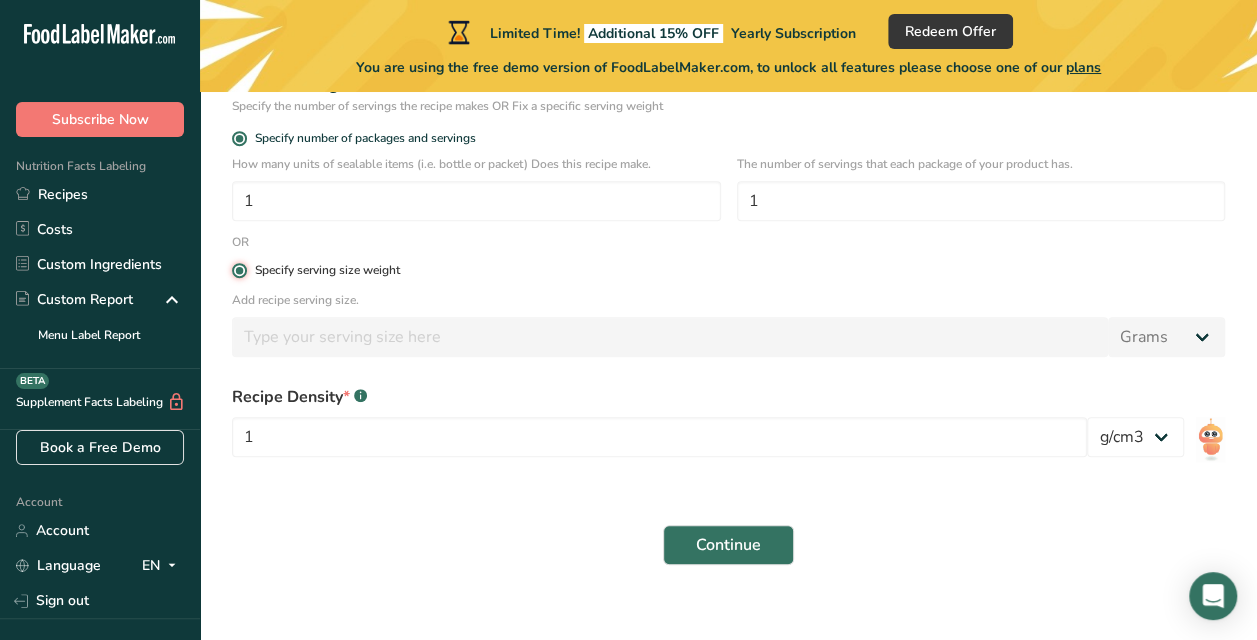 type 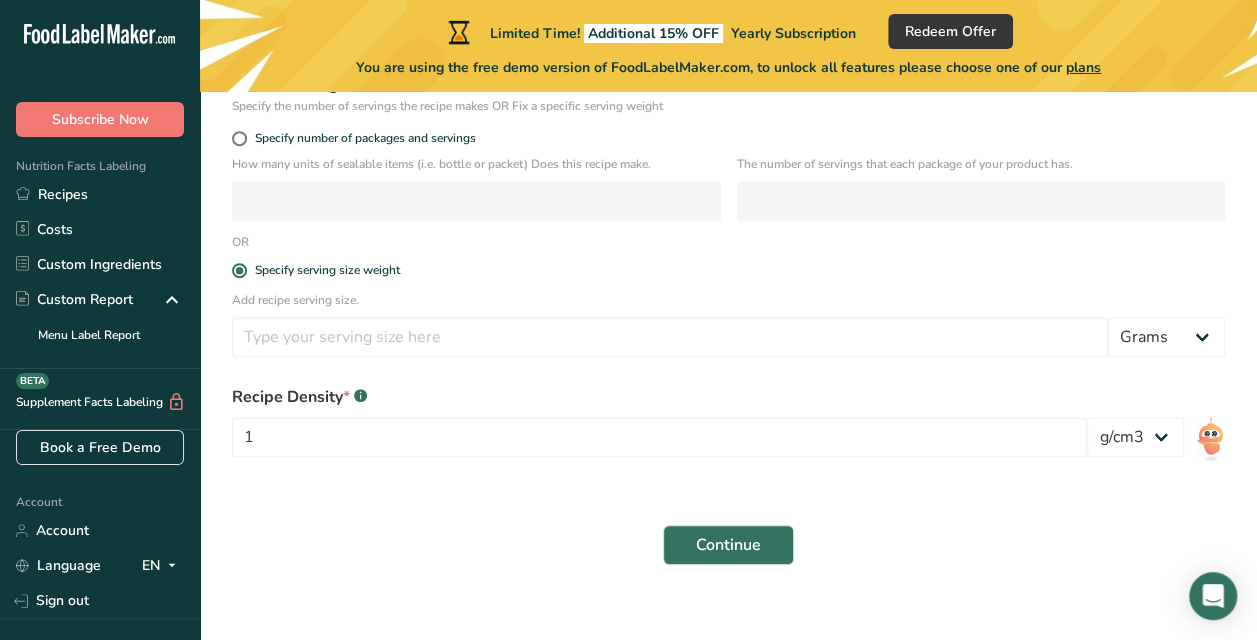 click on "Specify number of packages and servings" at bounding box center [728, 141] 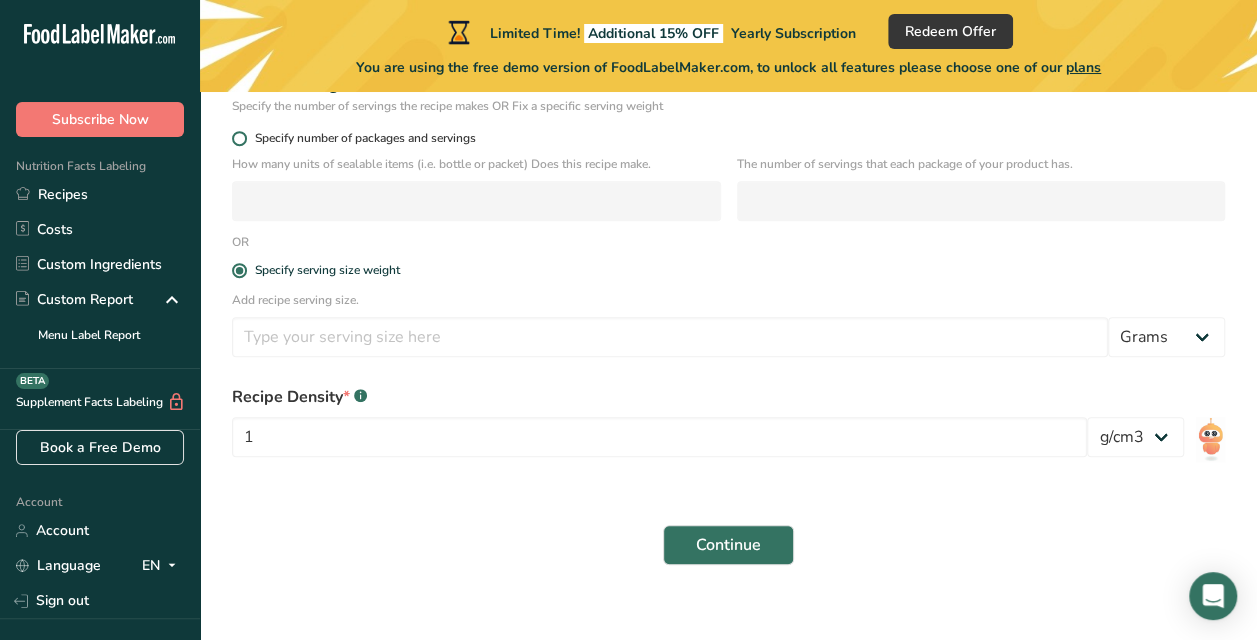 click at bounding box center [239, 138] 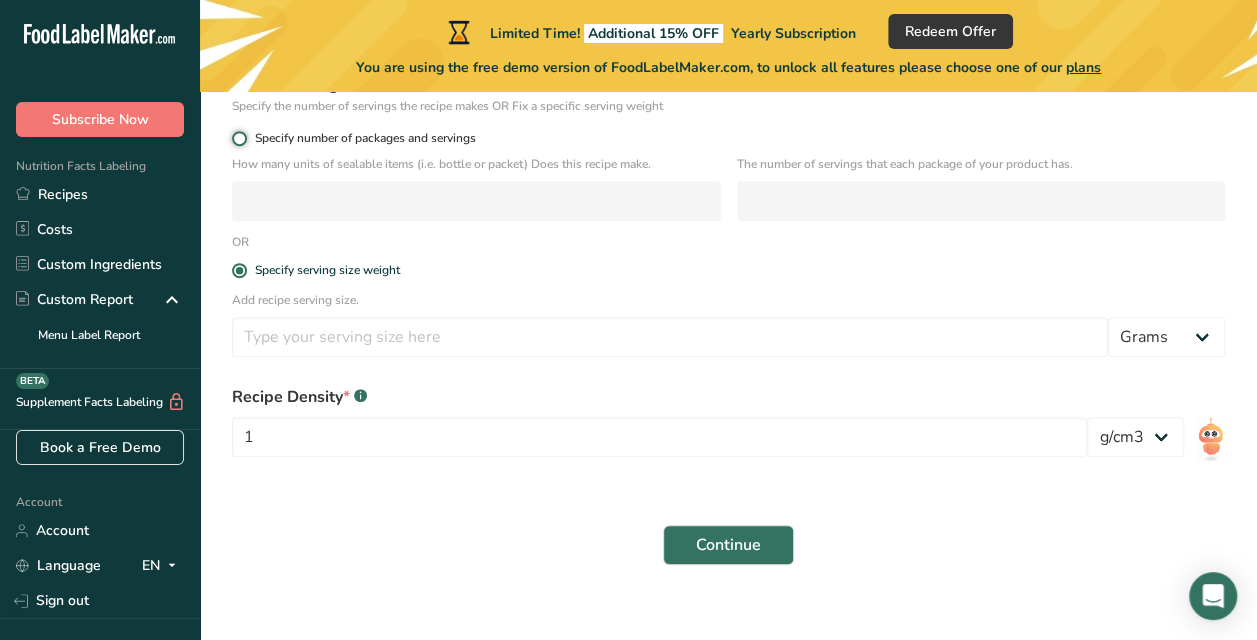 click on "Specify number of packages and servings" at bounding box center (238, 138) 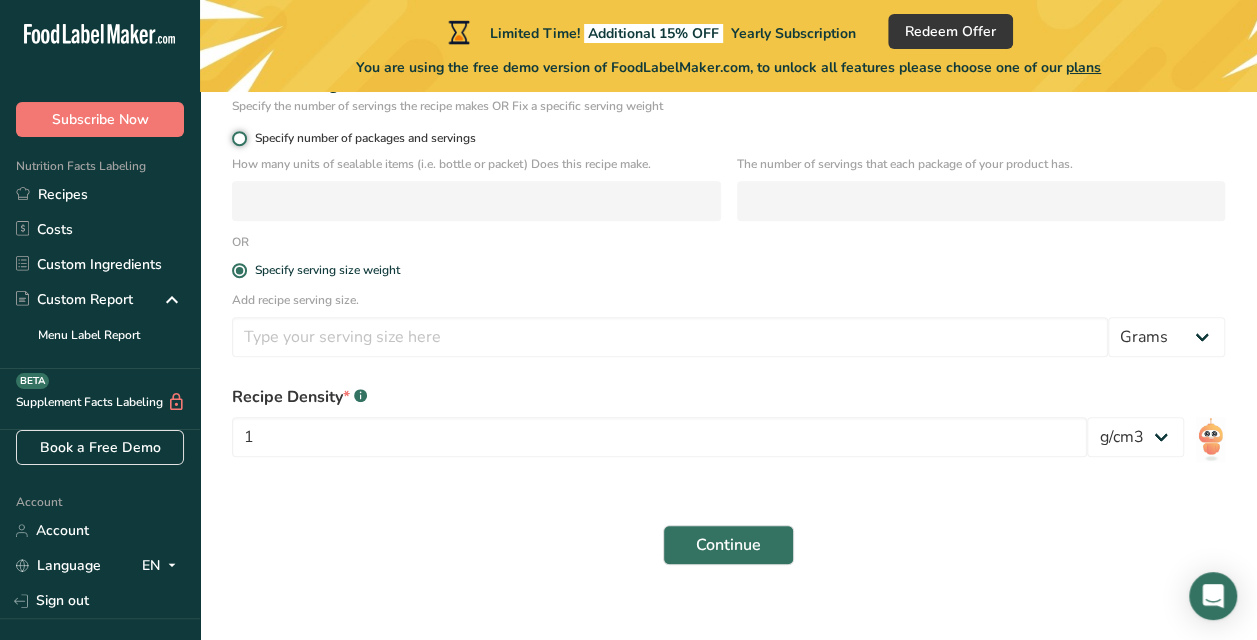 radio on "true" 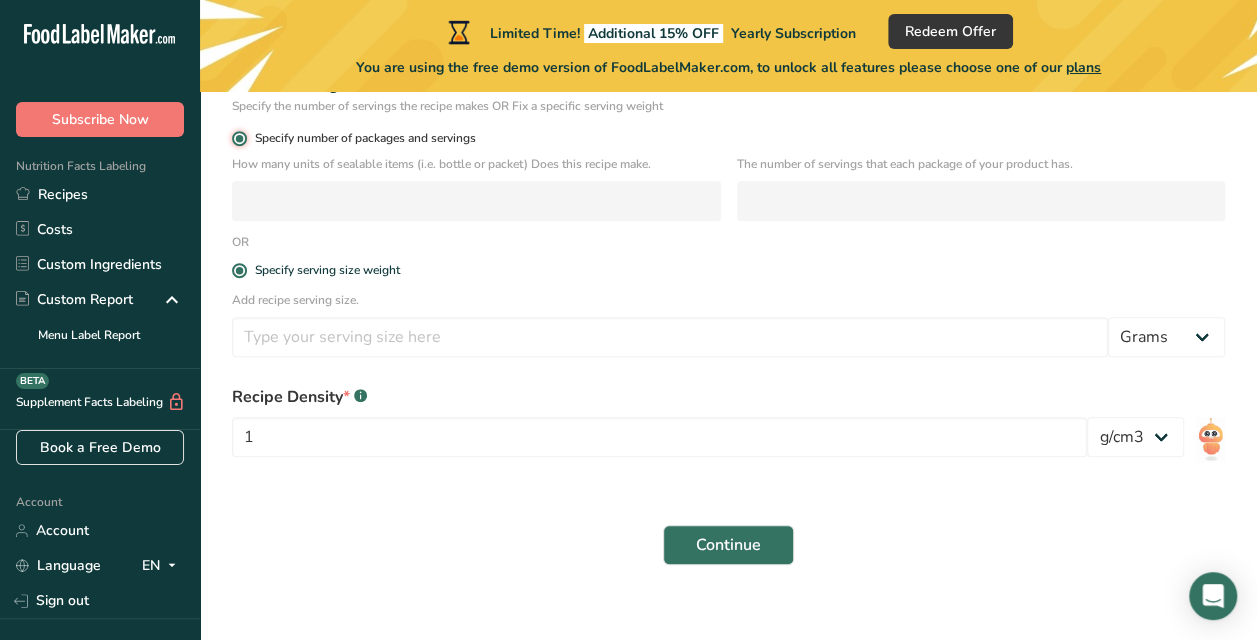 radio on "false" 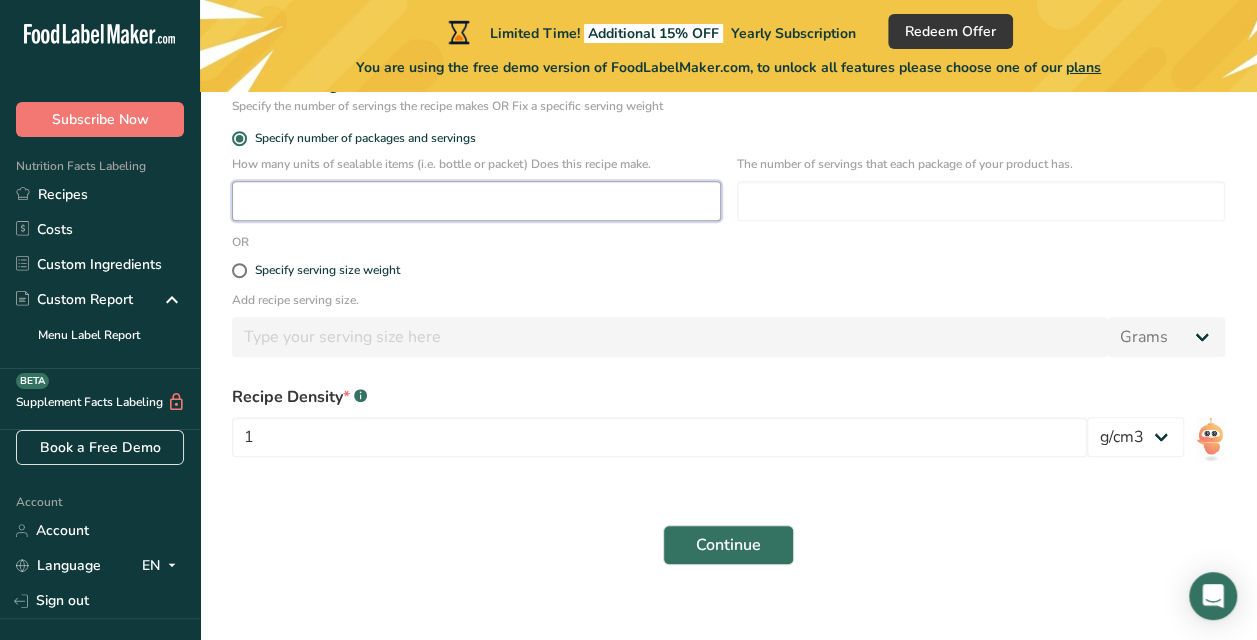 click at bounding box center [476, 201] 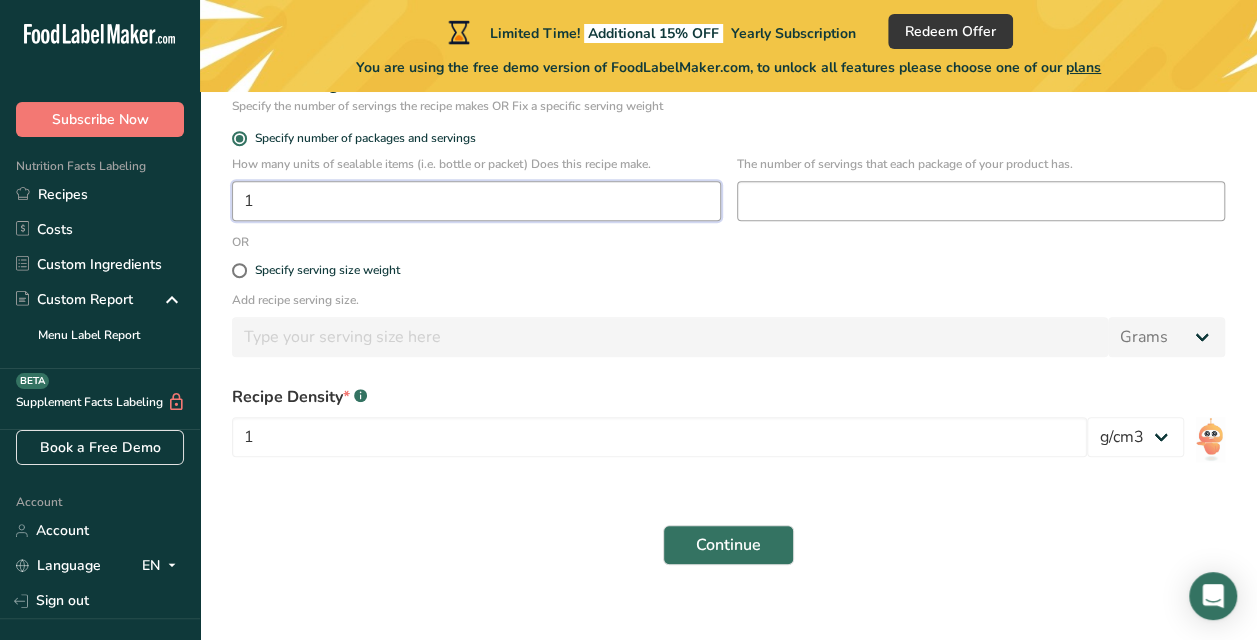 type on "1" 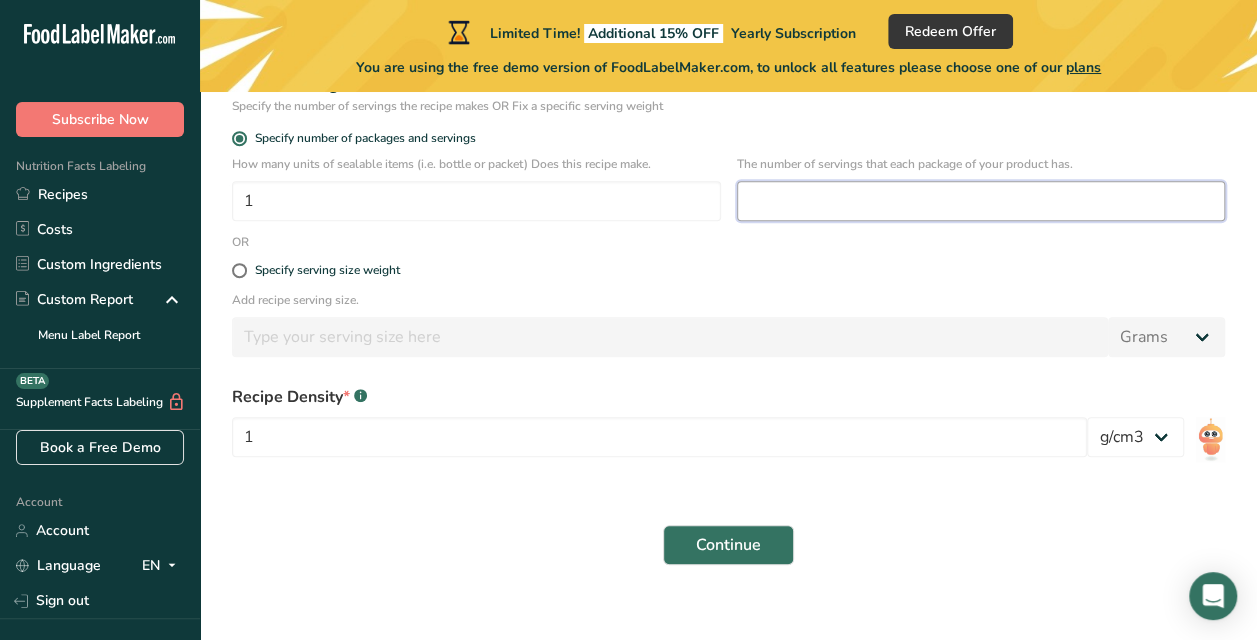 click at bounding box center (981, 201) 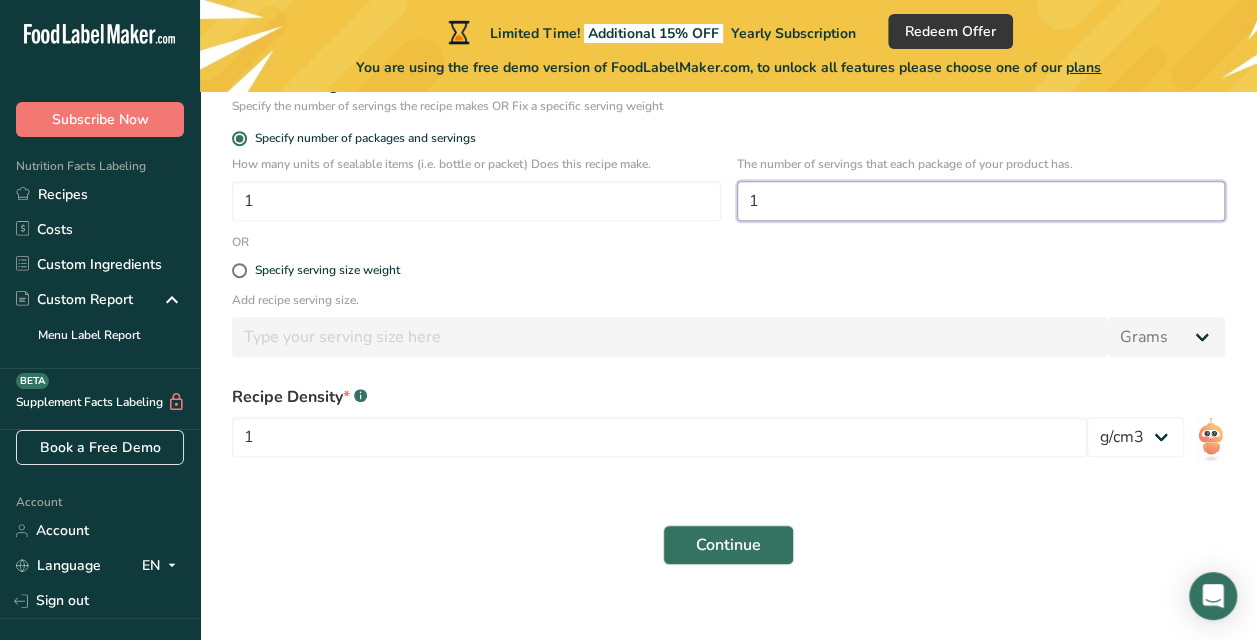 scroll, scrollTop: 379, scrollLeft: 0, axis: vertical 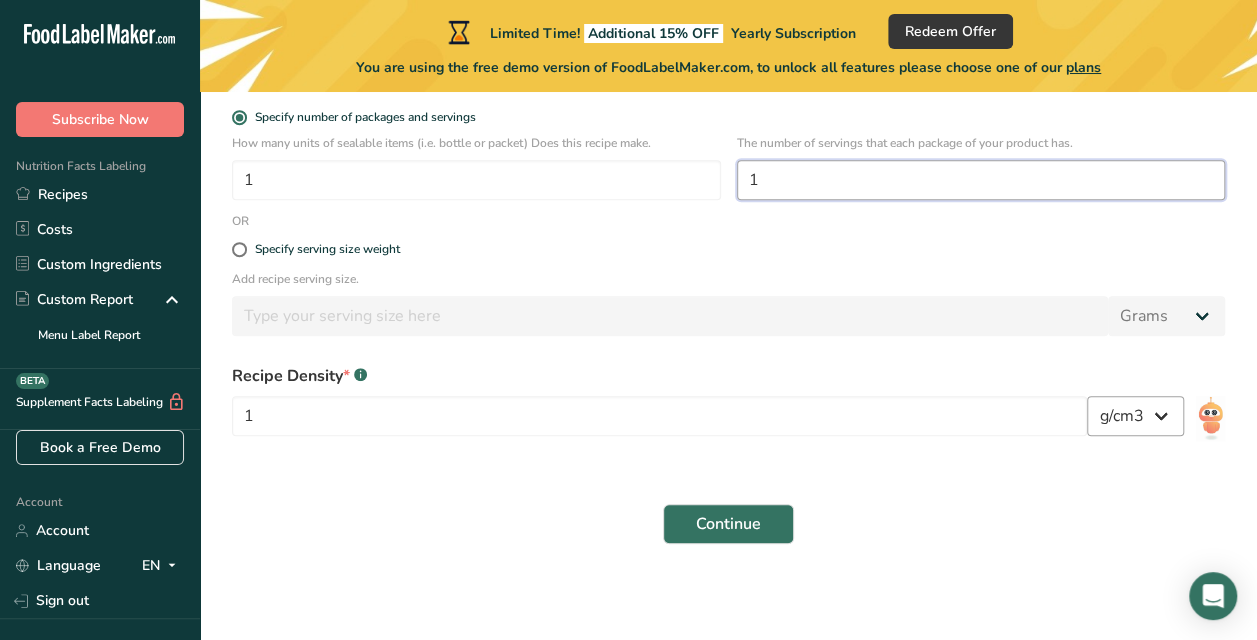 type on "1" 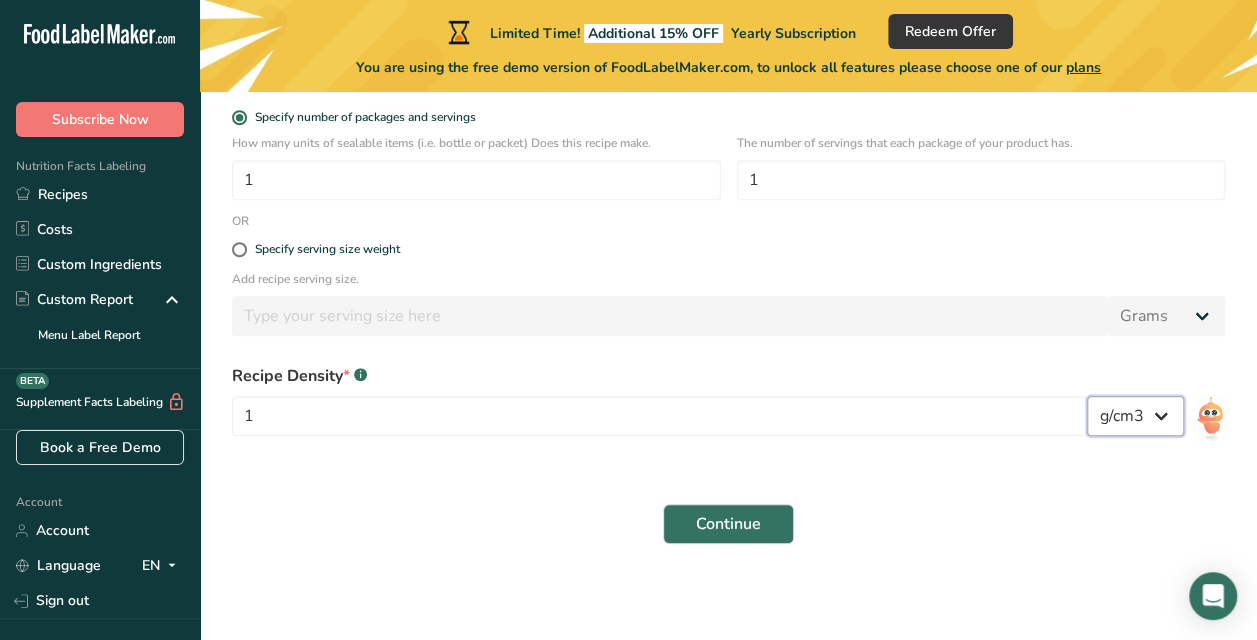 click on "lb/ft3
g/cm3" at bounding box center (1135, 416) 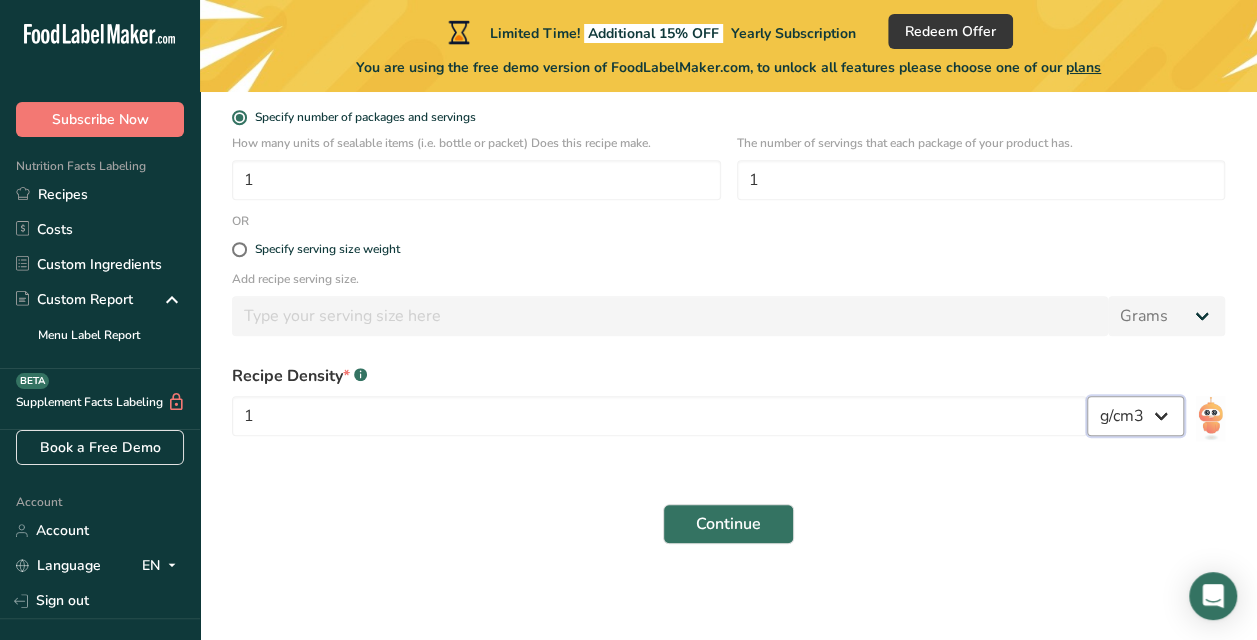 click on "lb/ft3
g/cm3" at bounding box center (1135, 416) 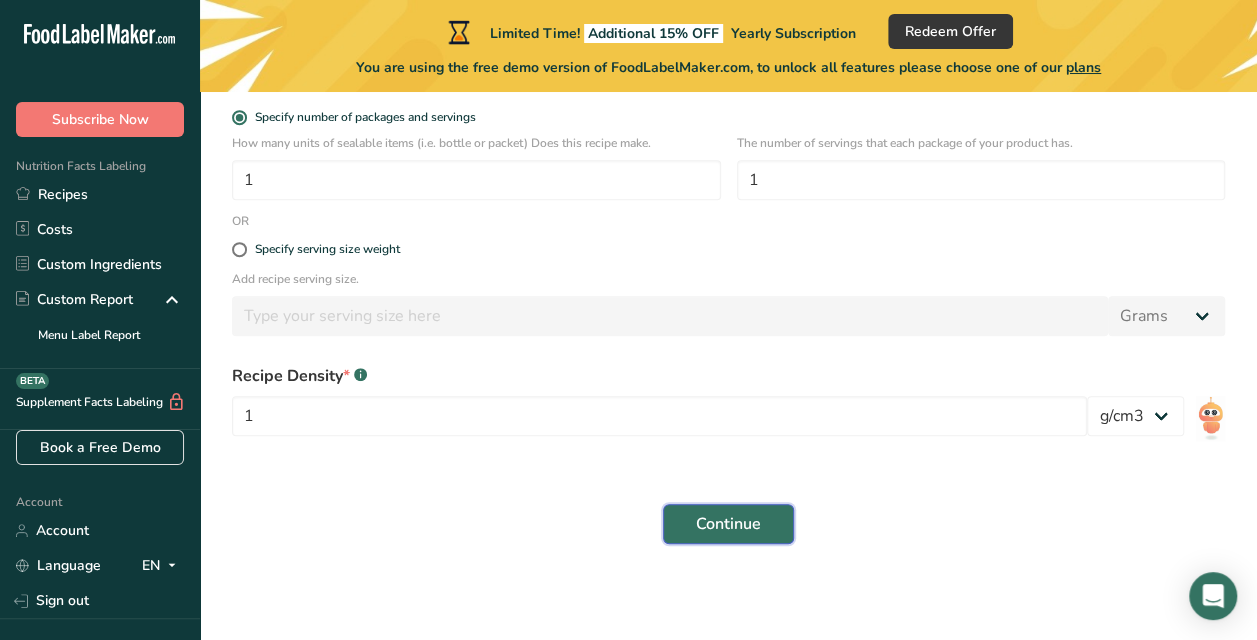click on "Continue" at bounding box center [728, 524] 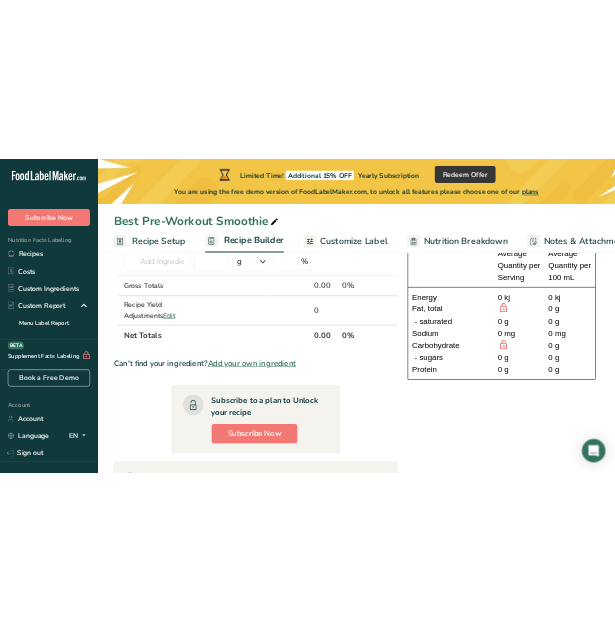 scroll, scrollTop: 0, scrollLeft: 0, axis: both 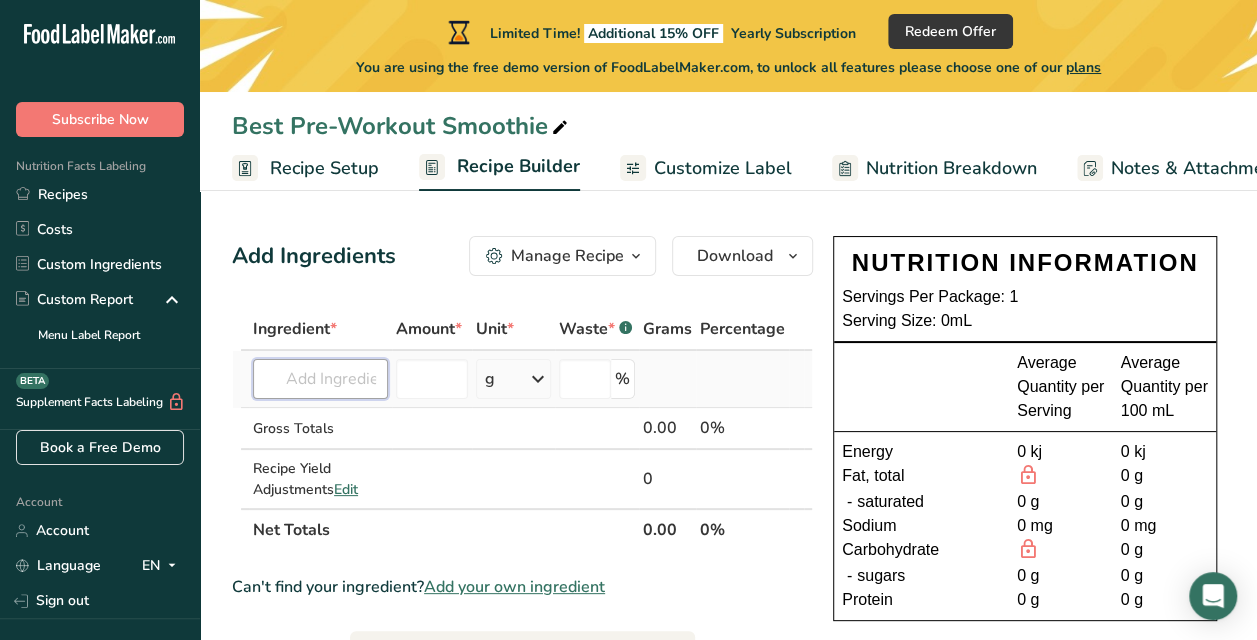 click at bounding box center [320, 379] 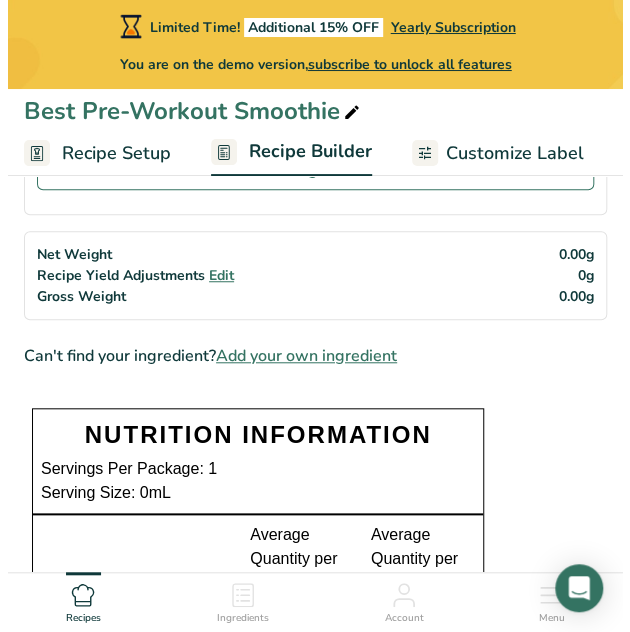 scroll, scrollTop: 0, scrollLeft: 0, axis: both 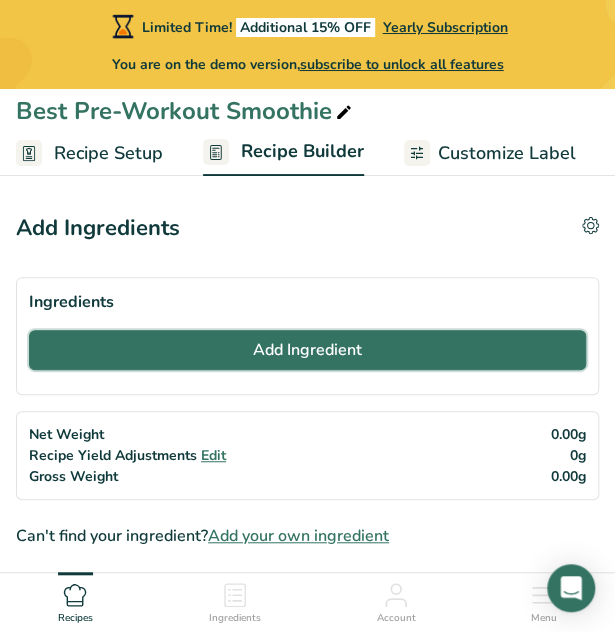 click on "Add Ingredient" at bounding box center [307, 350] 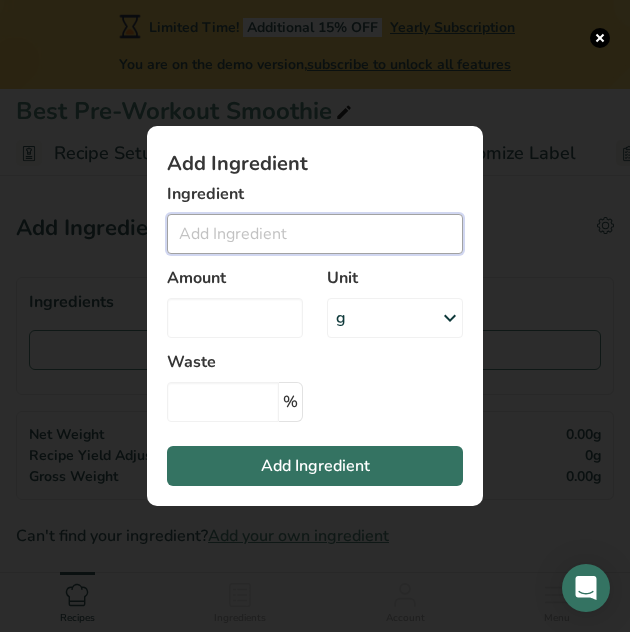 click at bounding box center [315, 234] 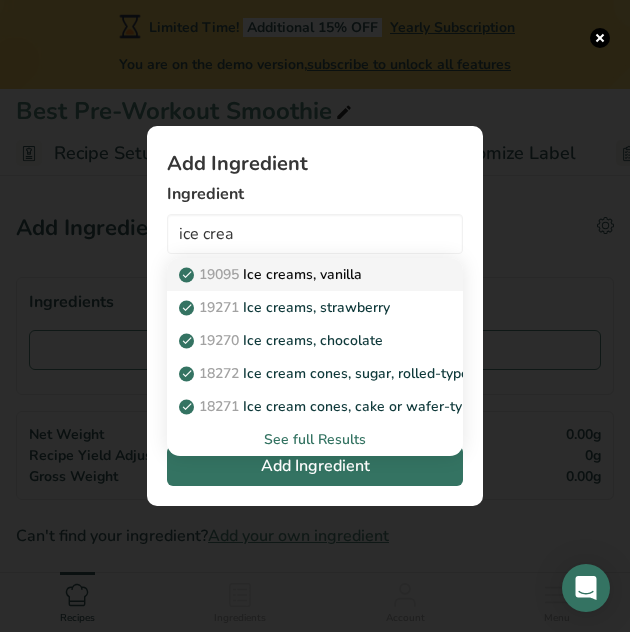 click on "19095
Ice creams, vanilla" at bounding box center [272, 274] 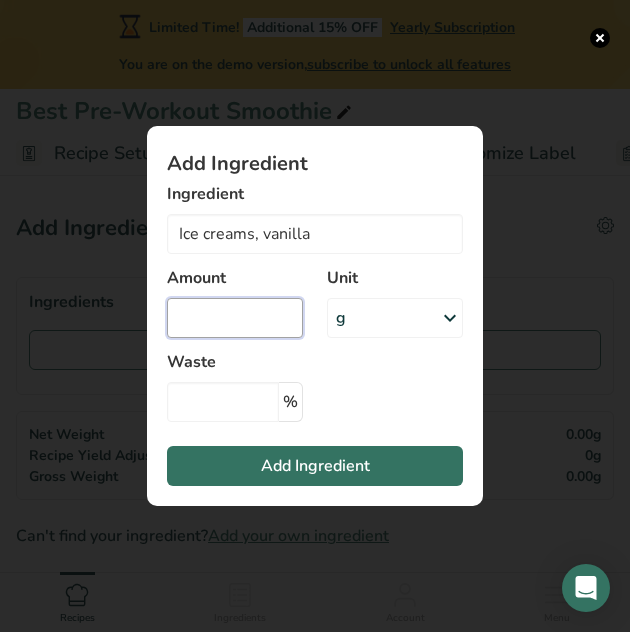 click at bounding box center [235, 318] 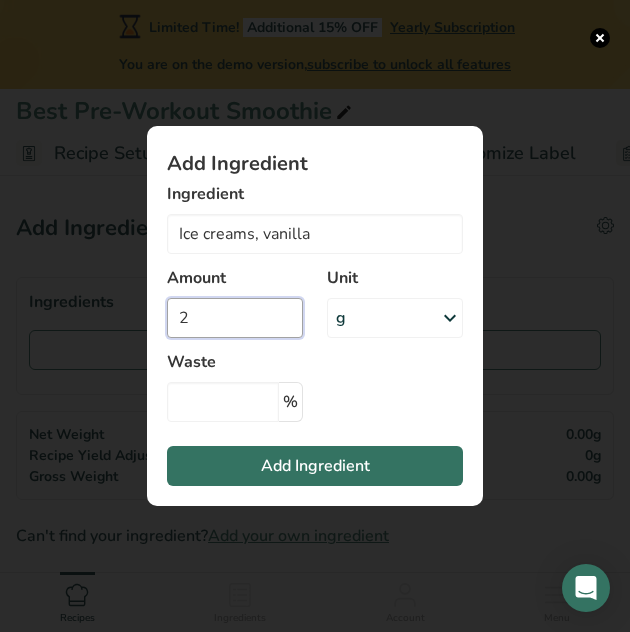 type on "2" 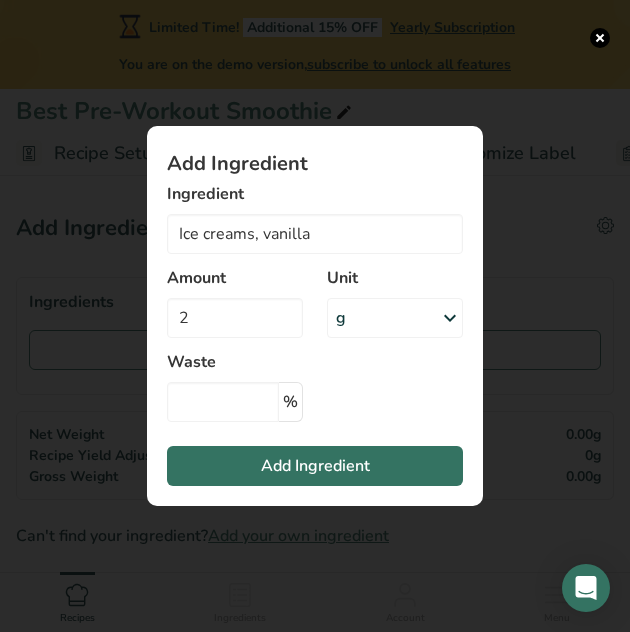 click on "g" at bounding box center (395, 318) 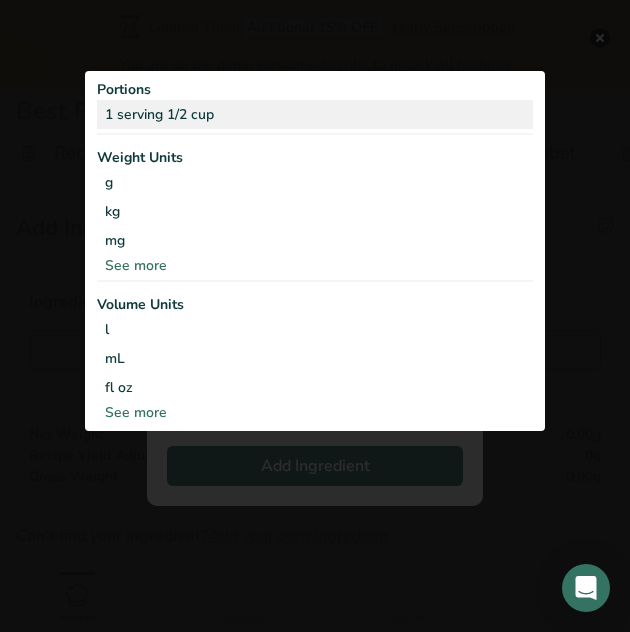 click on "1 serving 1/2 cup" at bounding box center [315, 114] 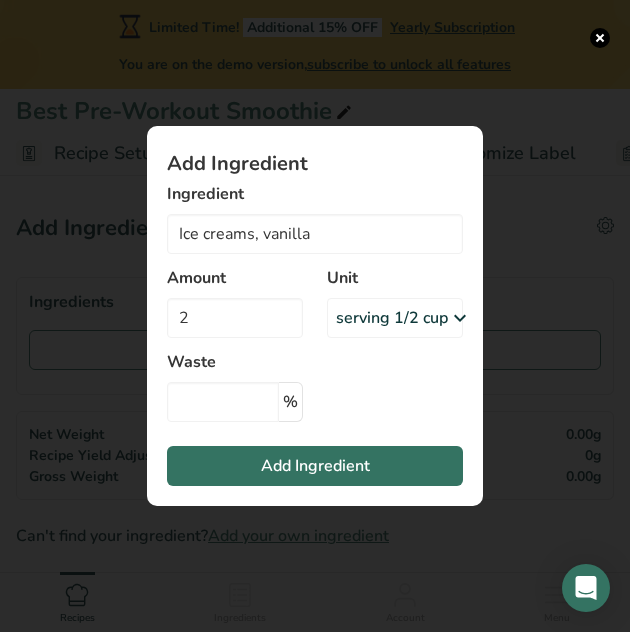 click on "serving 1/2 cup" at bounding box center (392, 318) 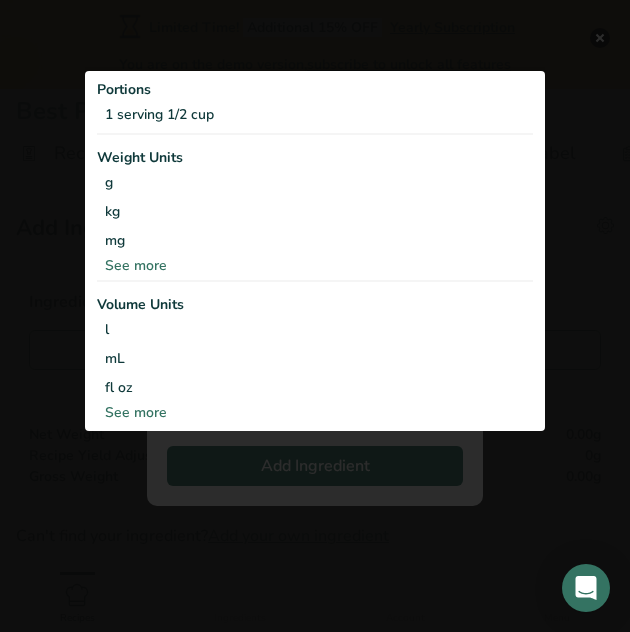 click on "See more" at bounding box center (315, 412) 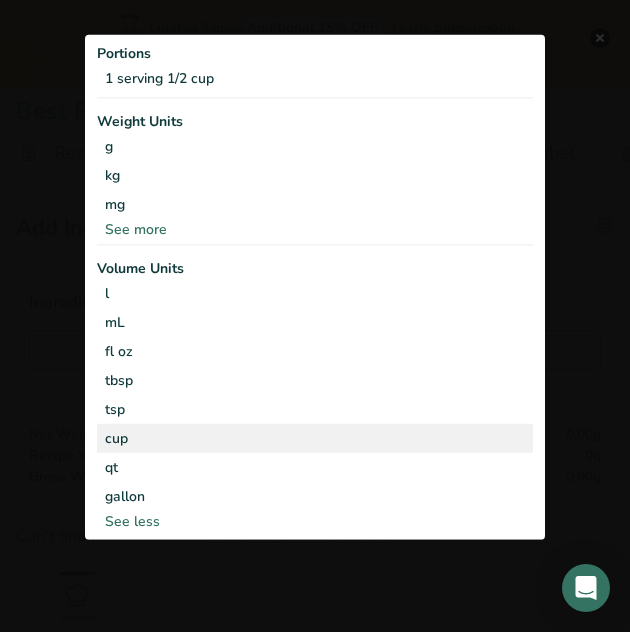 click on "cup" at bounding box center (315, 438) 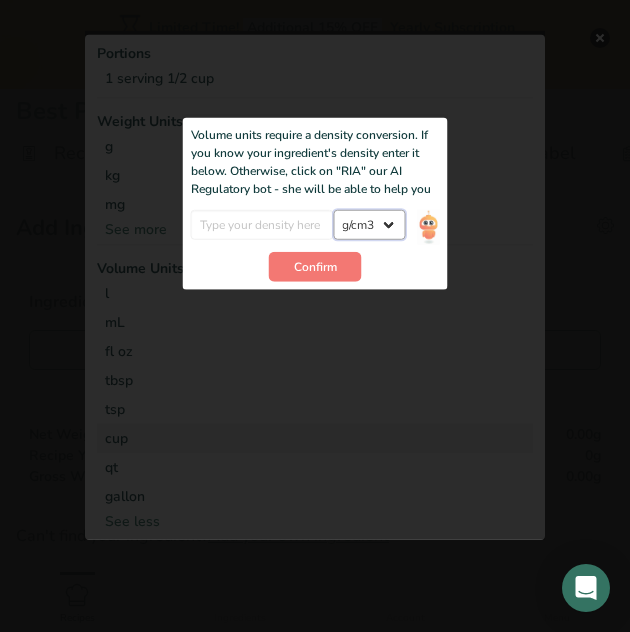 click on "lb/ft3
g/cm3" at bounding box center (369, 225) 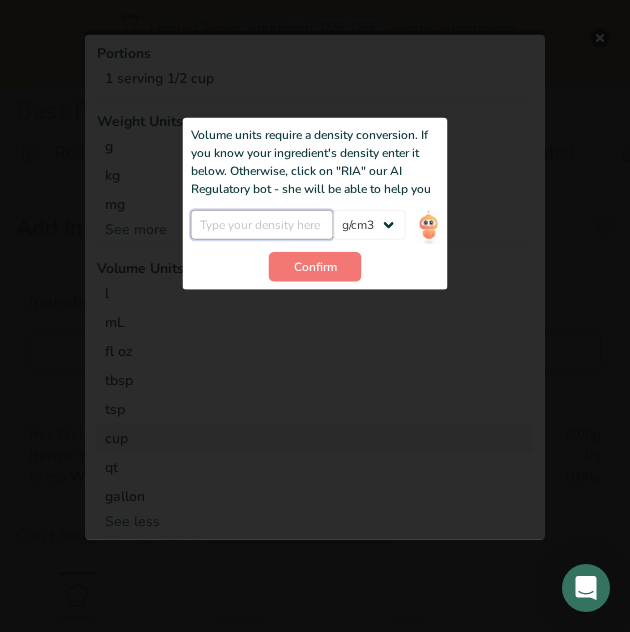 click at bounding box center [262, 225] 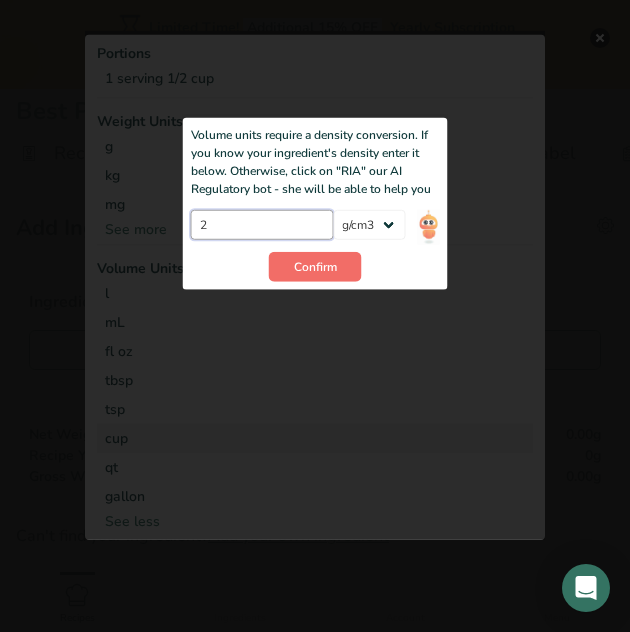 type on "2" 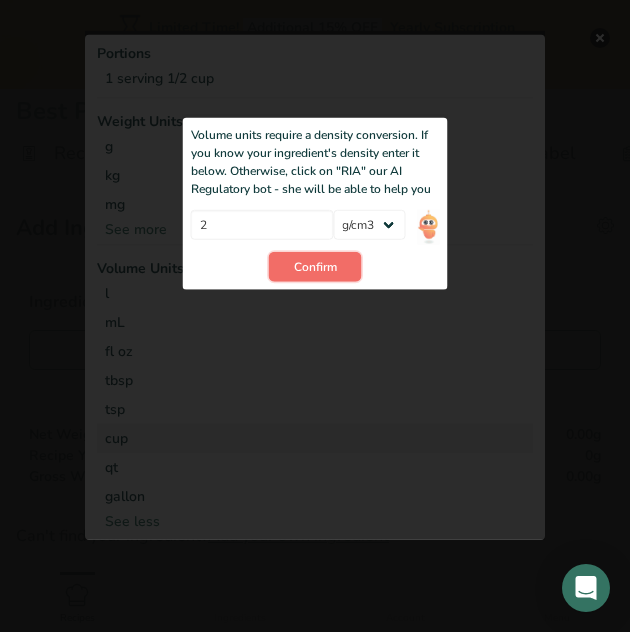 click on "Confirm" at bounding box center (315, 267) 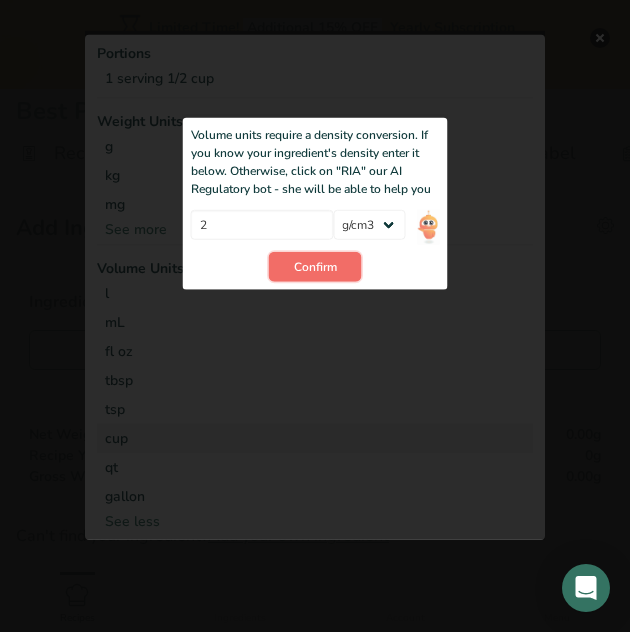 type 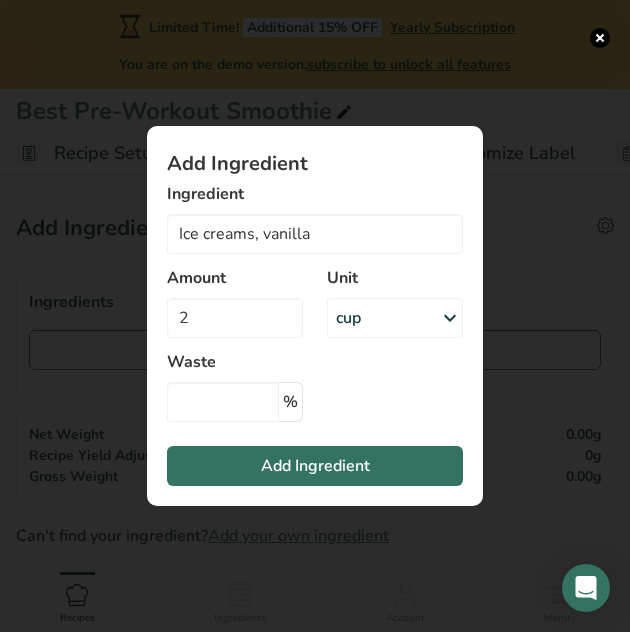 click on "cup" at bounding box center (395, 318) 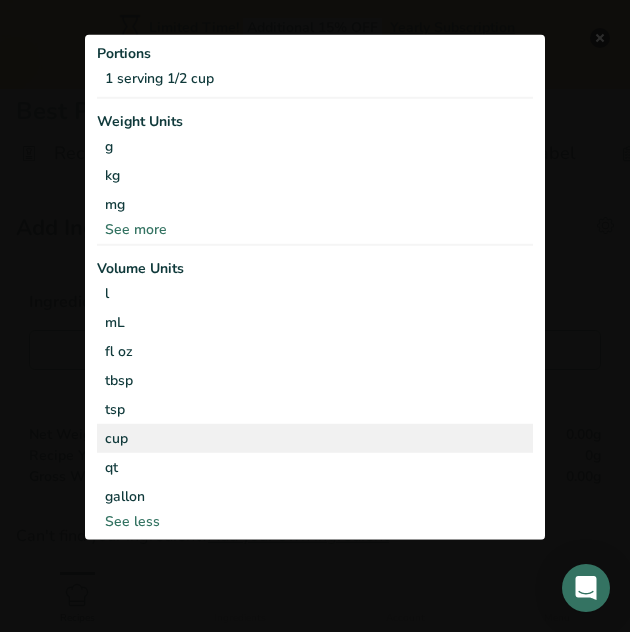 click on "cup" at bounding box center (315, 438) 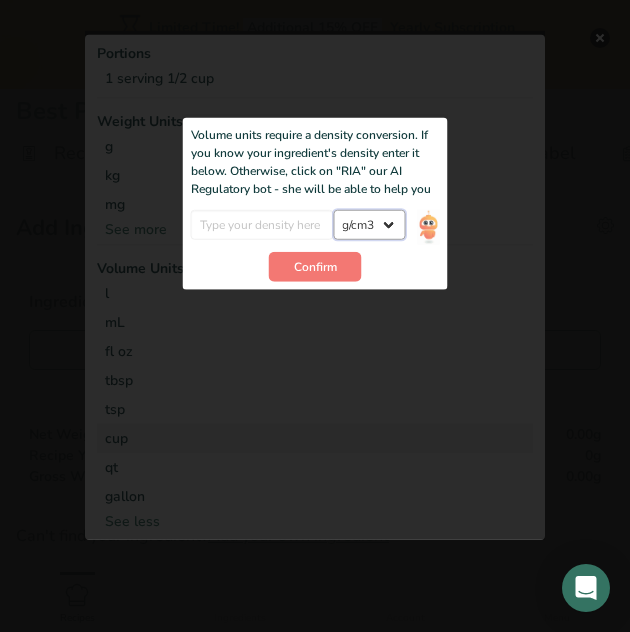 click on "lb/ft3
g/cm3" at bounding box center (369, 225) 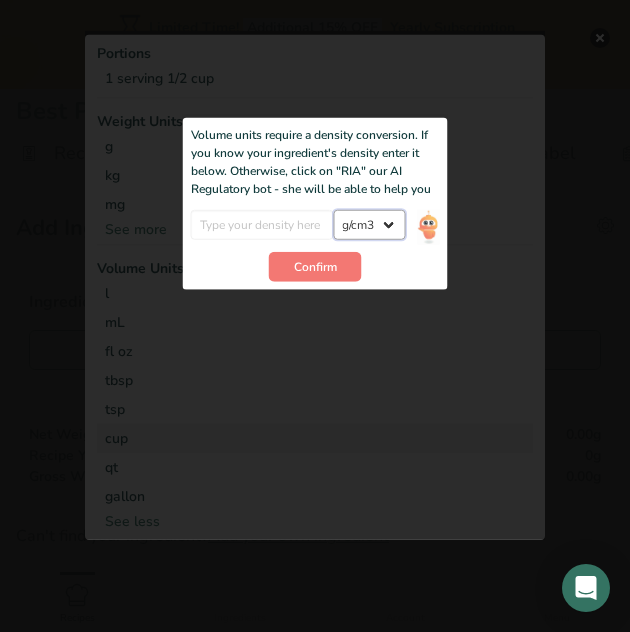 click on "lb/ft3
g/cm3" at bounding box center [369, 225] 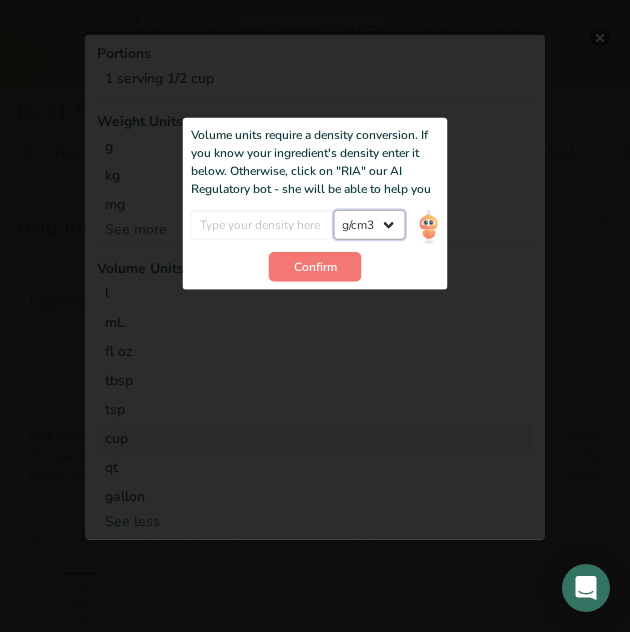 click on "lb/ft3
g/cm3" at bounding box center [369, 225] 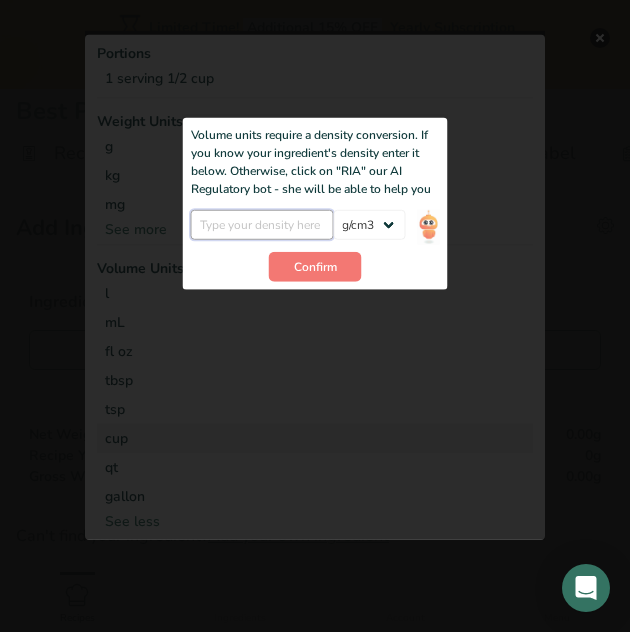 click at bounding box center [262, 225] 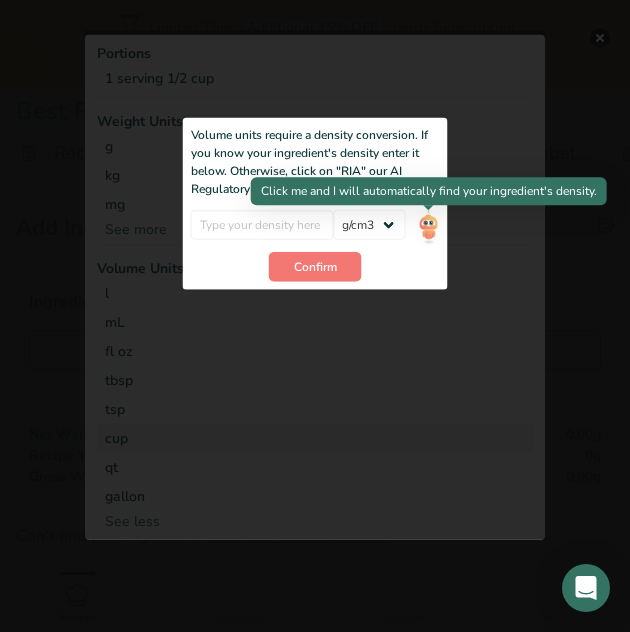 click at bounding box center [428, 227] 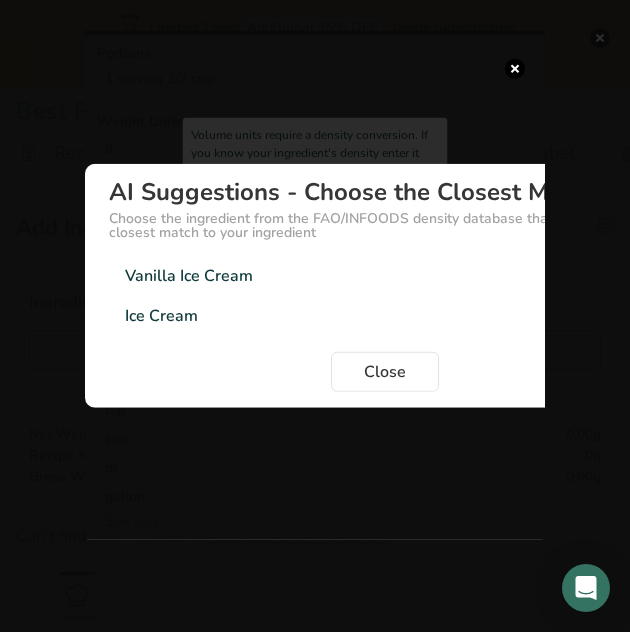 click on "Vanilla Ice Cream" at bounding box center [189, 275] 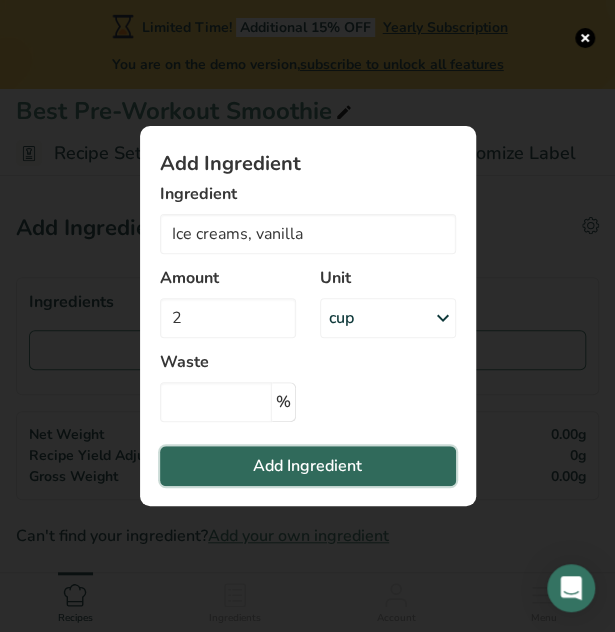 click on "Add Ingredient" at bounding box center [307, 466] 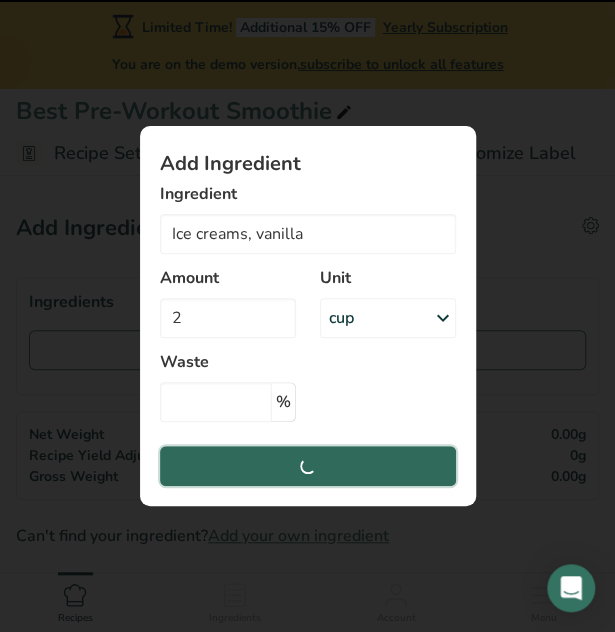 type 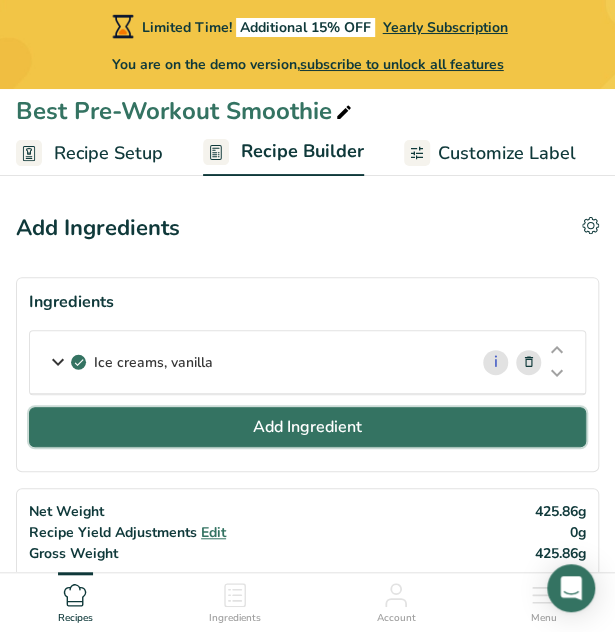 click on "Add Ingredient" at bounding box center [307, 427] 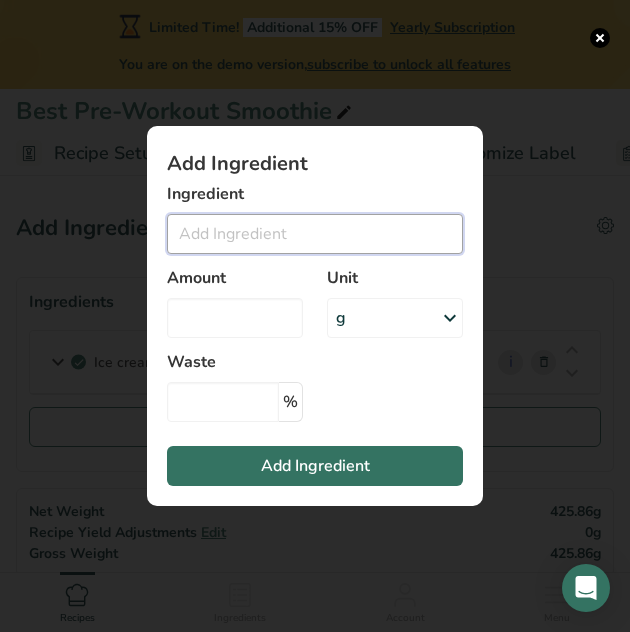 click at bounding box center [315, 234] 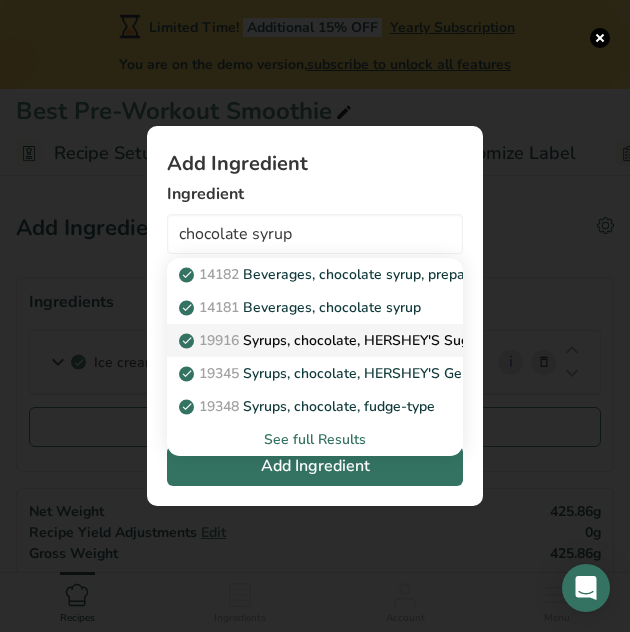 click on "19916
Syrups, chocolate, HERSHEY'S Sugar free, Genuine Chocolate Flavored, Lite Syrup" at bounding box center (478, 340) 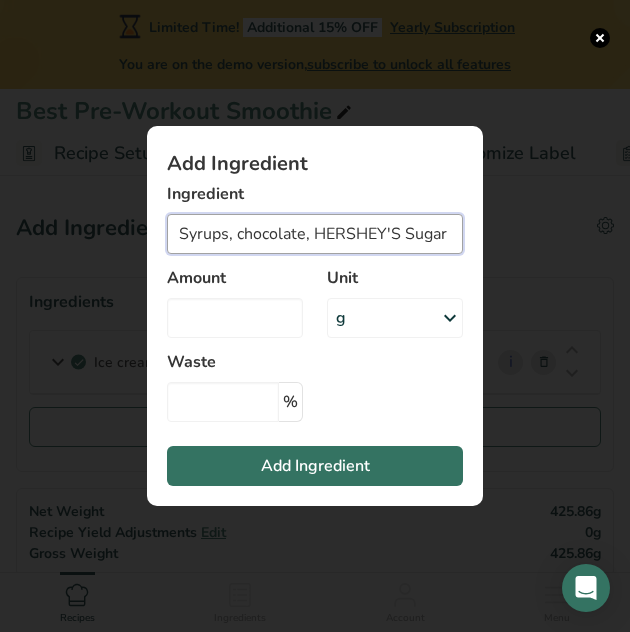 click on "Syrups, chocolate, HERSHEY'S Sugar free, Genuine Chocolate Flavored, Lite Syrup" at bounding box center [315, 234] 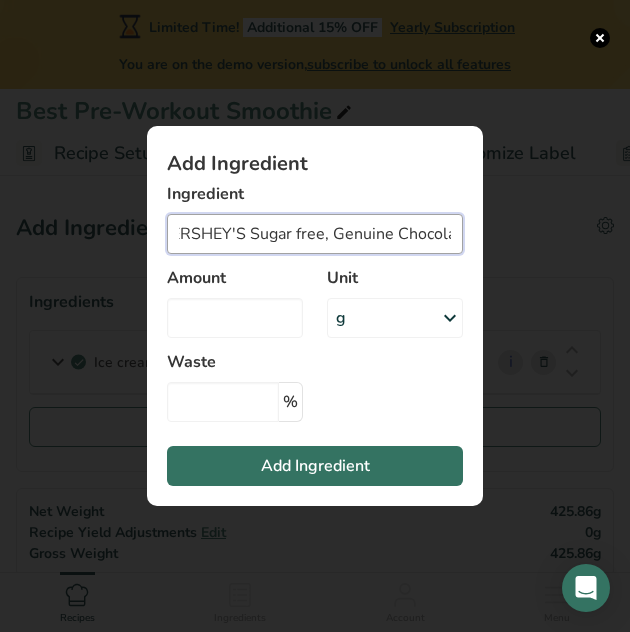 scroll, scrollTop: 0, scrollLeft: 162, axis: horizontal 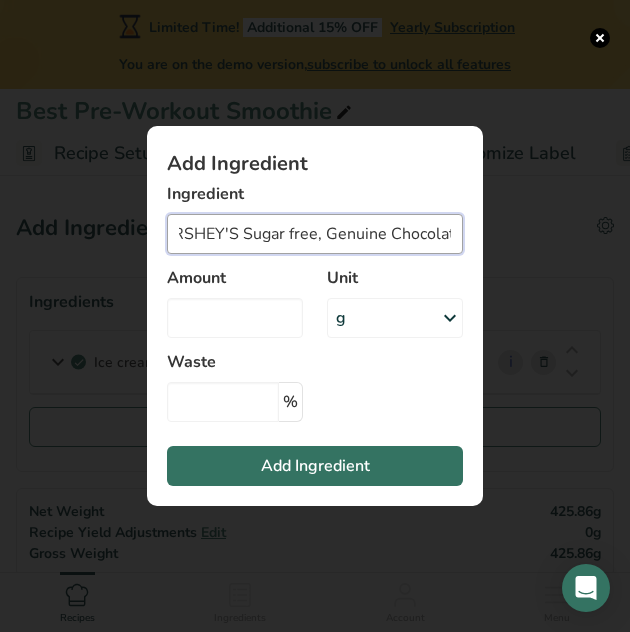 click on "Syrups, chocolate, HERSHEY'S Sugar free, Genuine Chocolate Flavored, Lite Syrup" at bounding box center [315, 234] 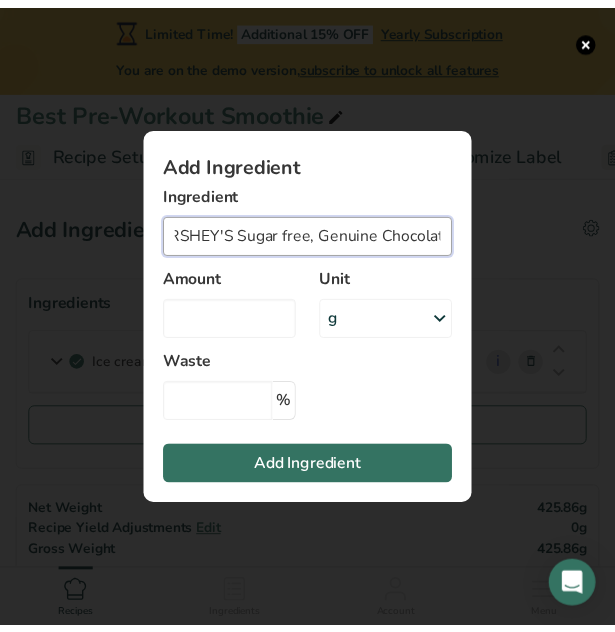 scroll, scrollTop: 0, scrollLeft: 0, axis: both 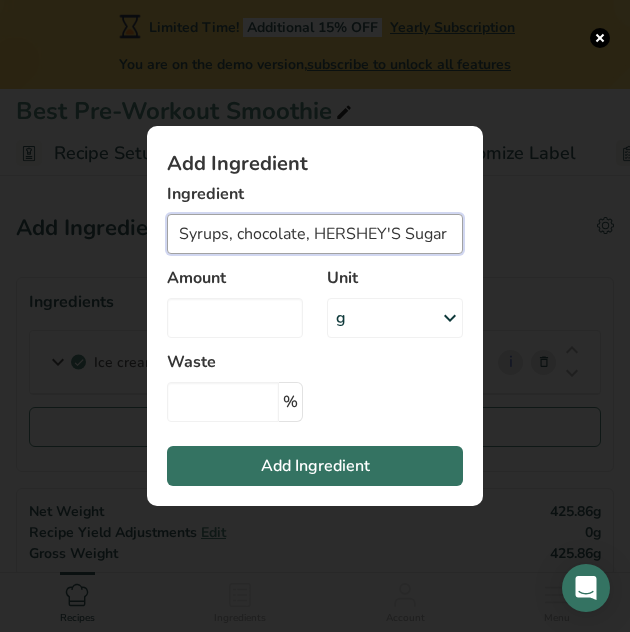 drag, startPoint x: 450, startPoint y: 235, endPoint x: 85, endPoint y: 225, distance: 365.13696 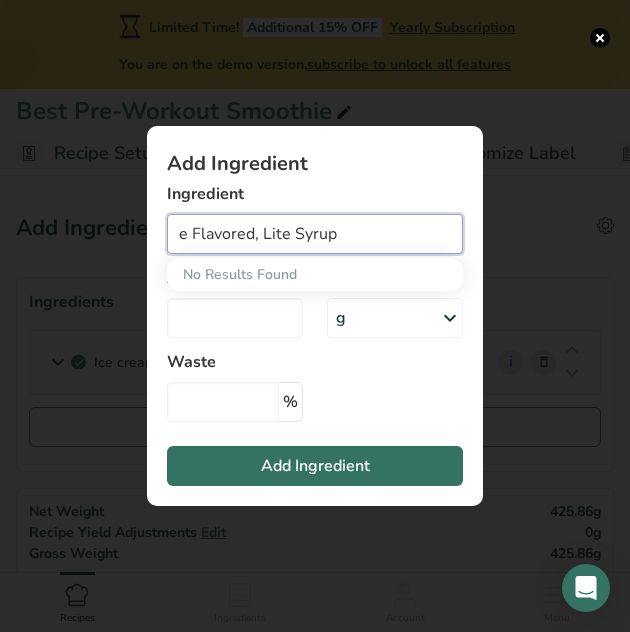 click on "e Flavored, Lite Syrup" at bounding box center [315, 234] 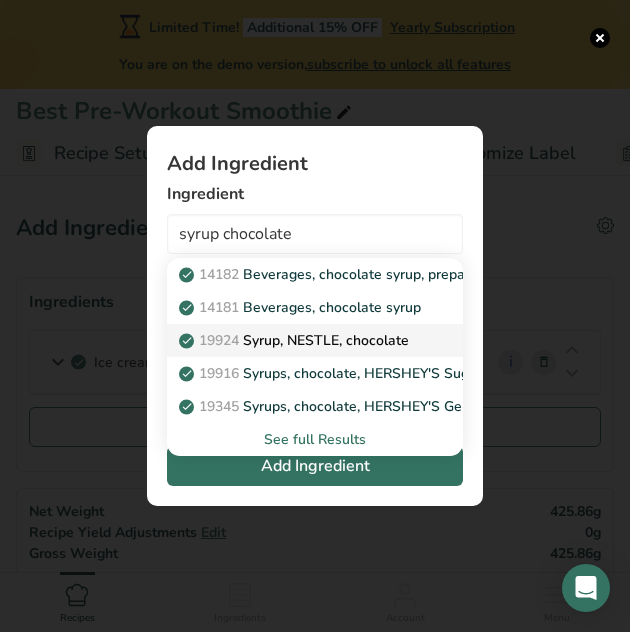 click on "19924
Syrup, NESTLE, chocolate" at bounding box center (296, 340) 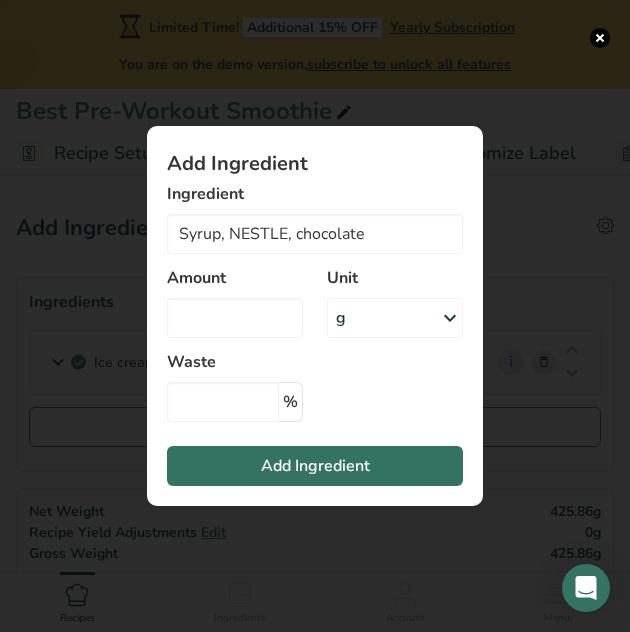 click on "g" at bounding box center [395, 318] 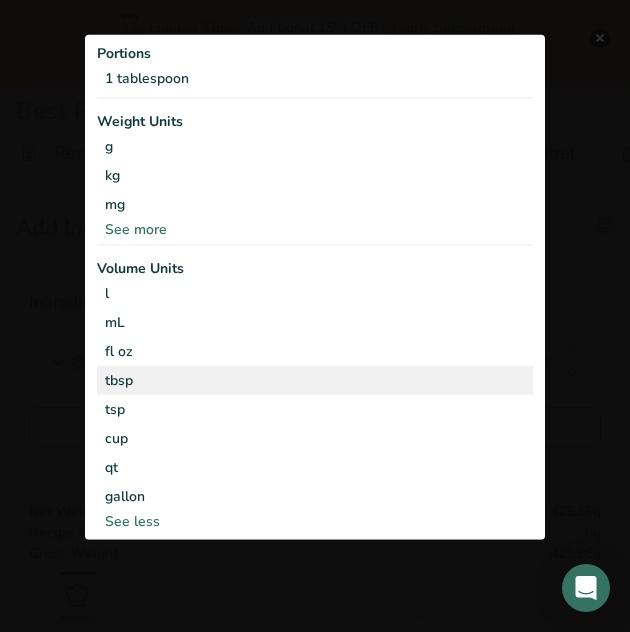 click on "tbsp" at bounding box center (315, 380) 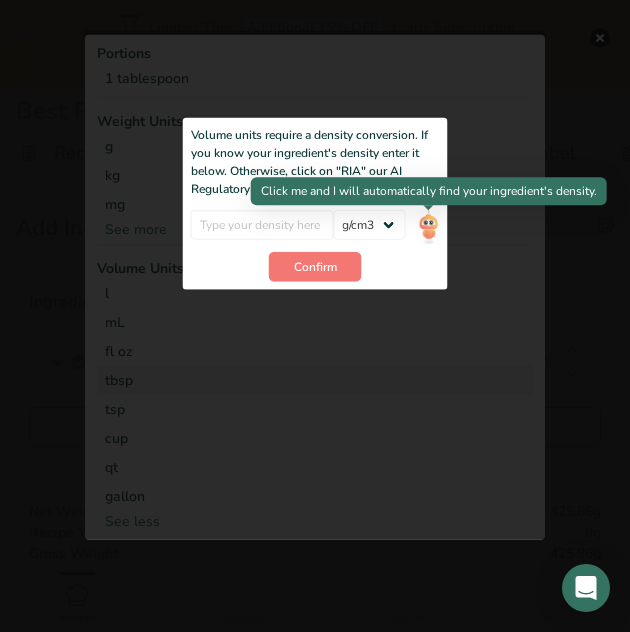 click at bounding box center [428, 227] 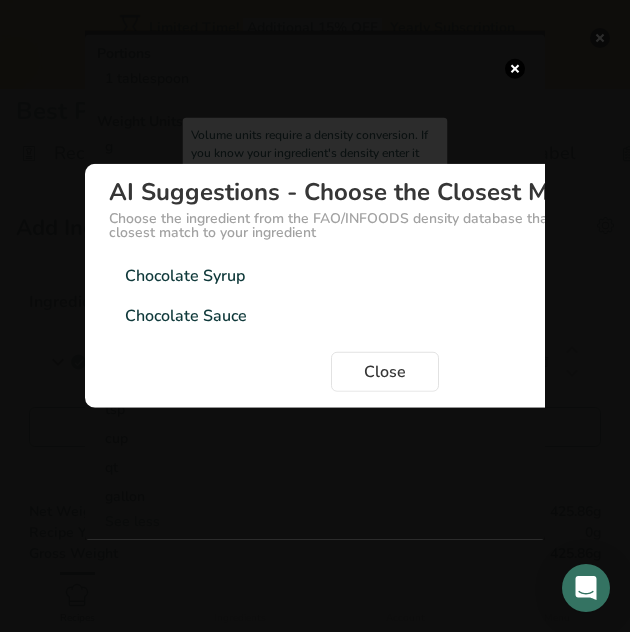 click on "Chocolate Syrup" at bounding box center [185, 275] 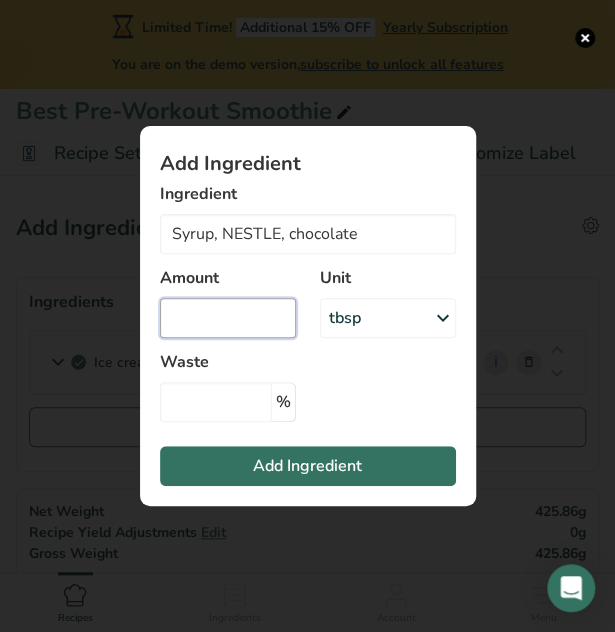 click at bounding box center [228, 318] 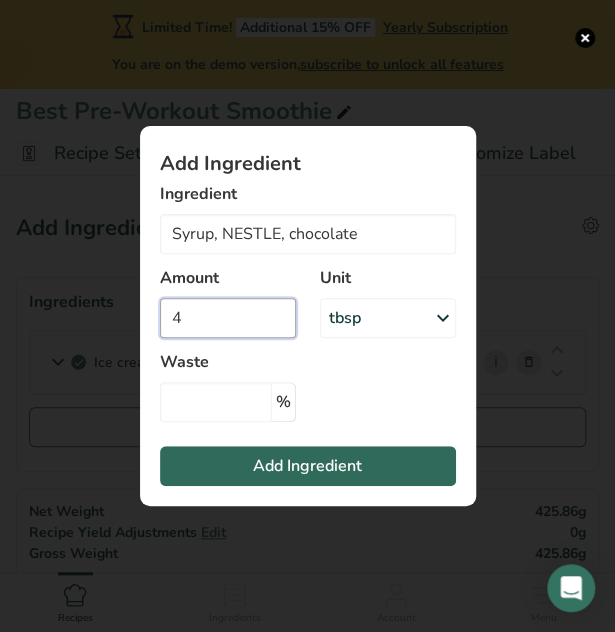 type on "4" 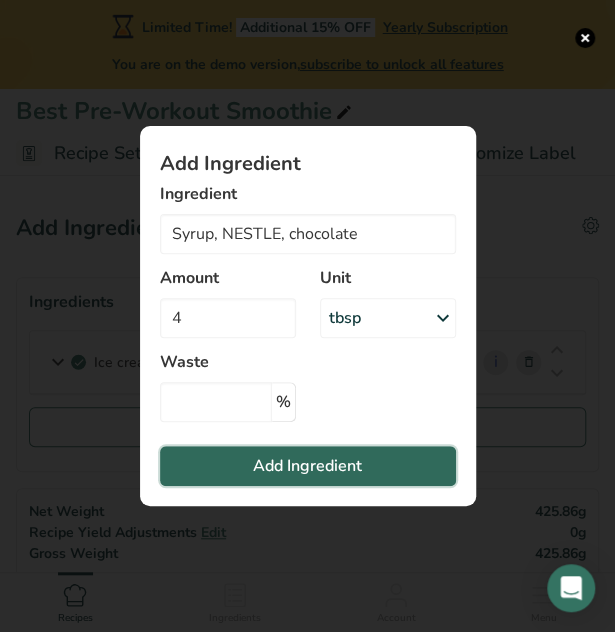 click on "Add Ingredient" at bounding box center (307, 466) 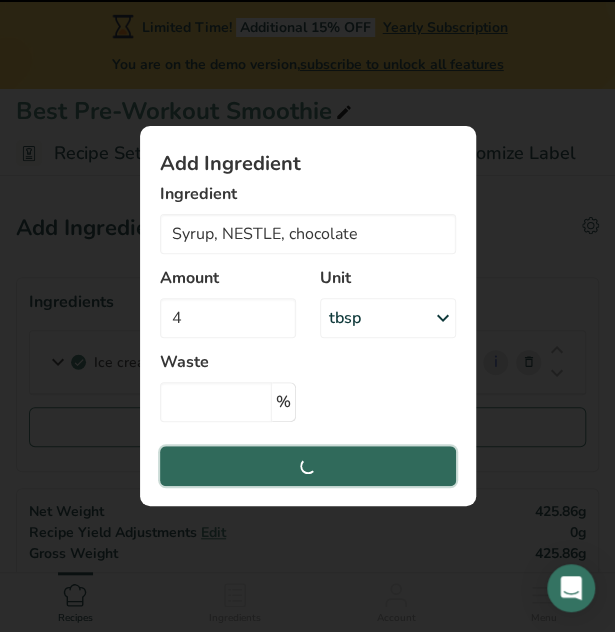 type 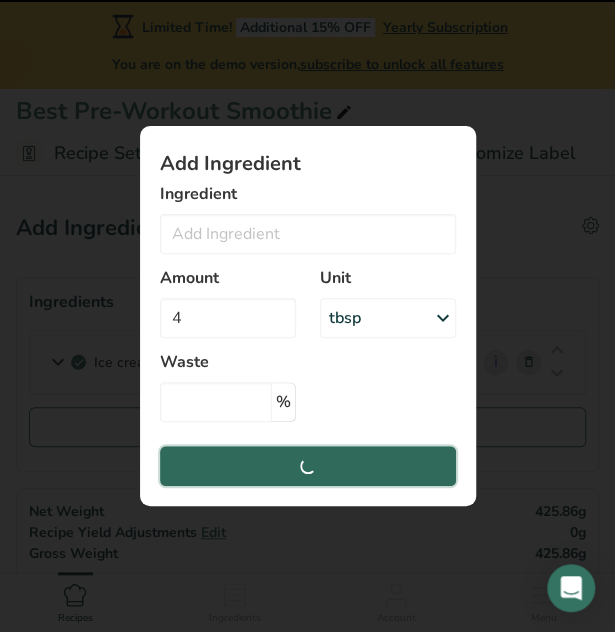 type 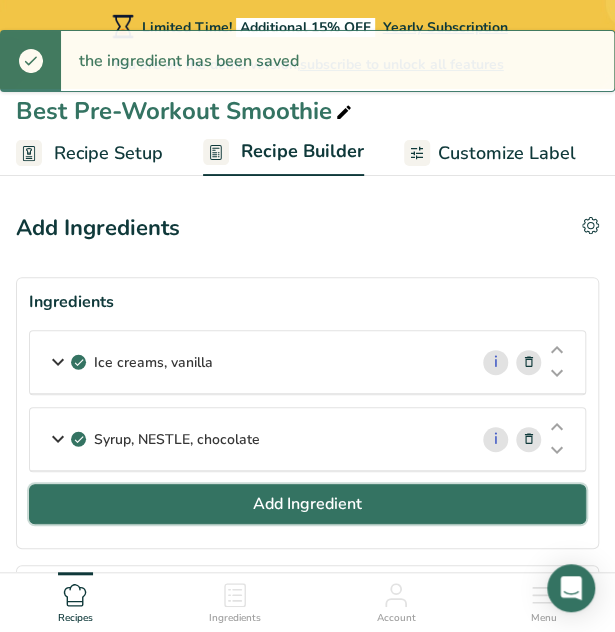 click on "Add Ingredient" at bounding box center [307, 504] 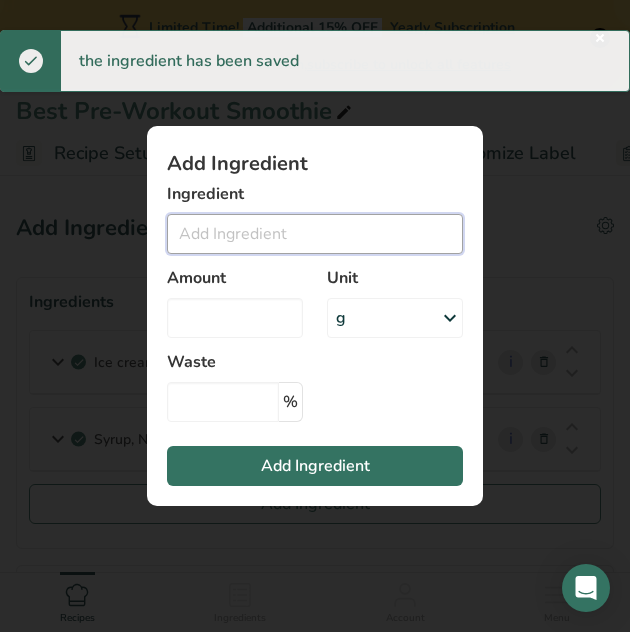 click at bounding box center (315, 234) 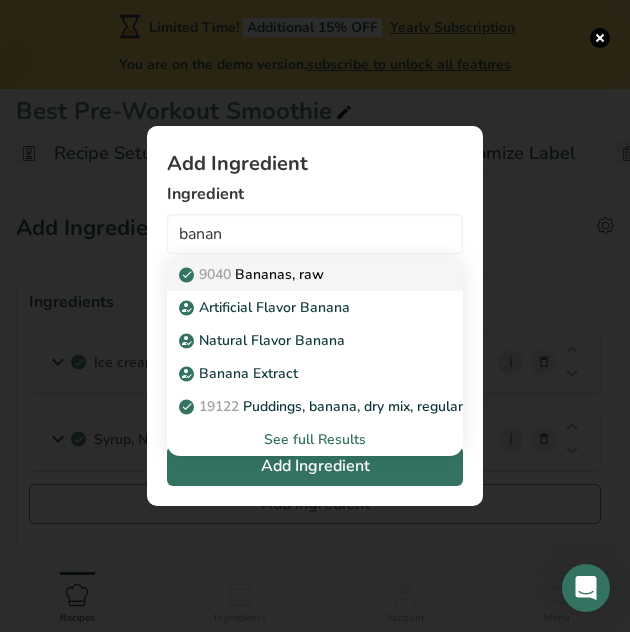 click on "9040
Bananas, raw" at bounding box center [253, 274] 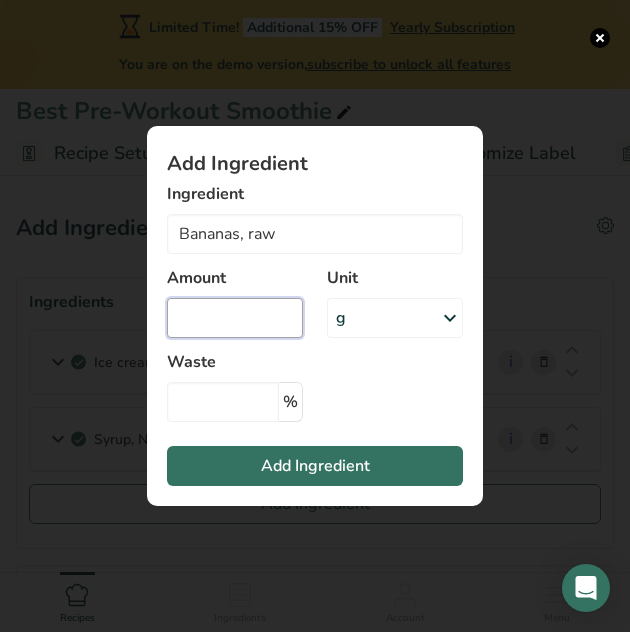 click at bounding box center (235, 318) 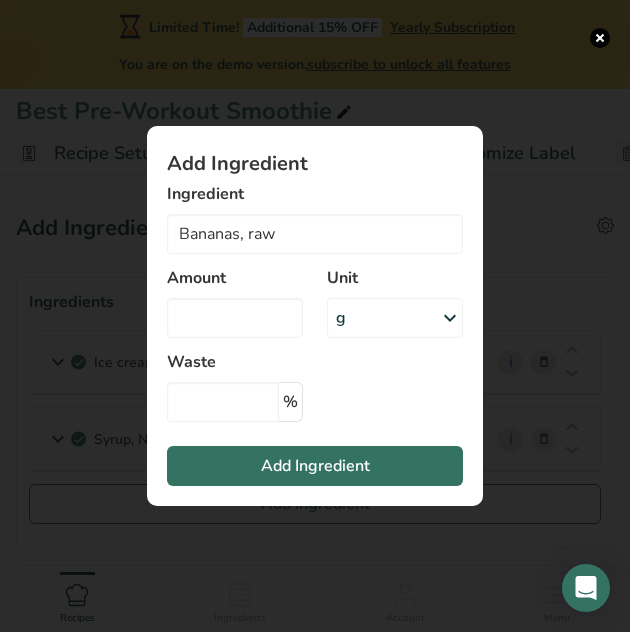 click on "g" at bounding box center (395, 318) 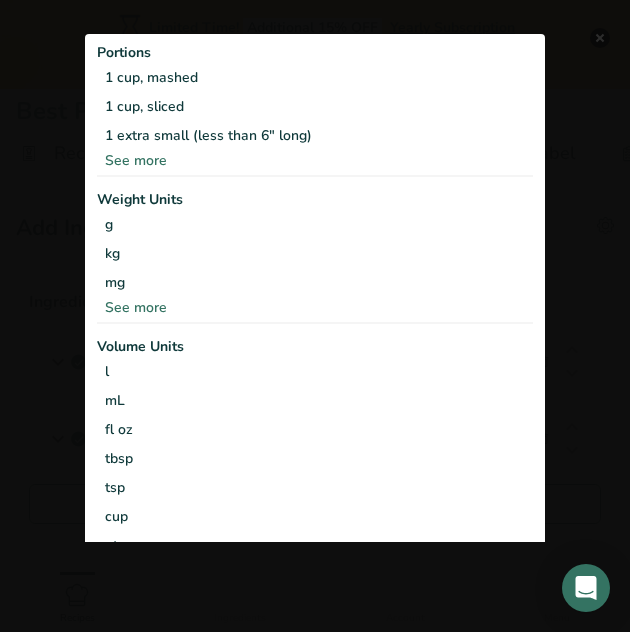 click on "See more" at bounding box center (315, 160) 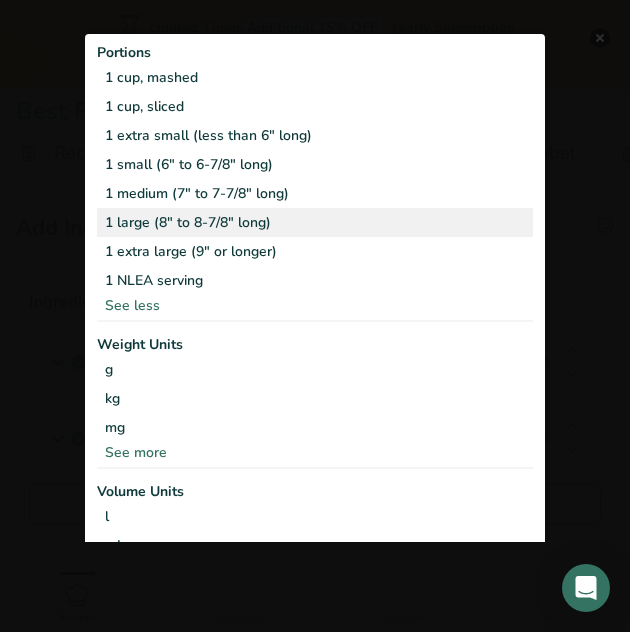 click on "1 large (8" to 8-7/8" long)" at bounding box center [315, 222] 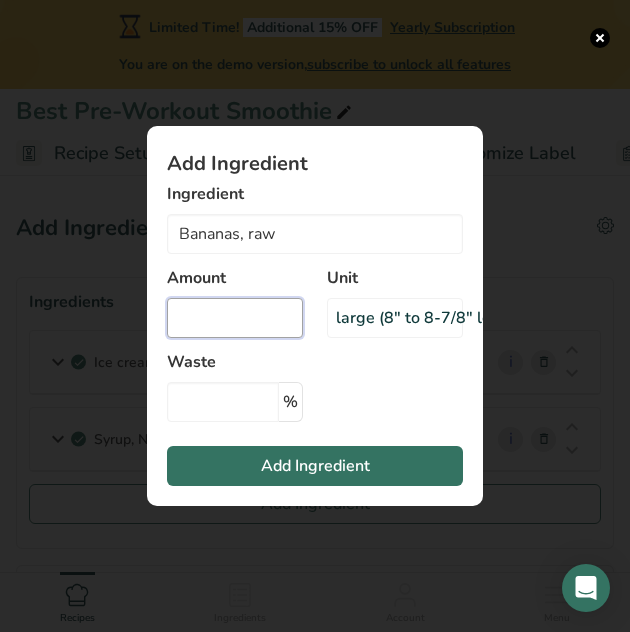click at bounding box center [235, 318] 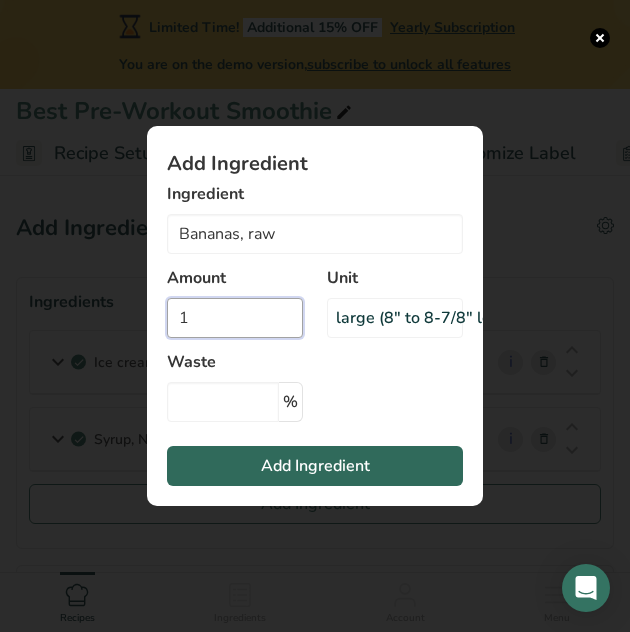type on "1" 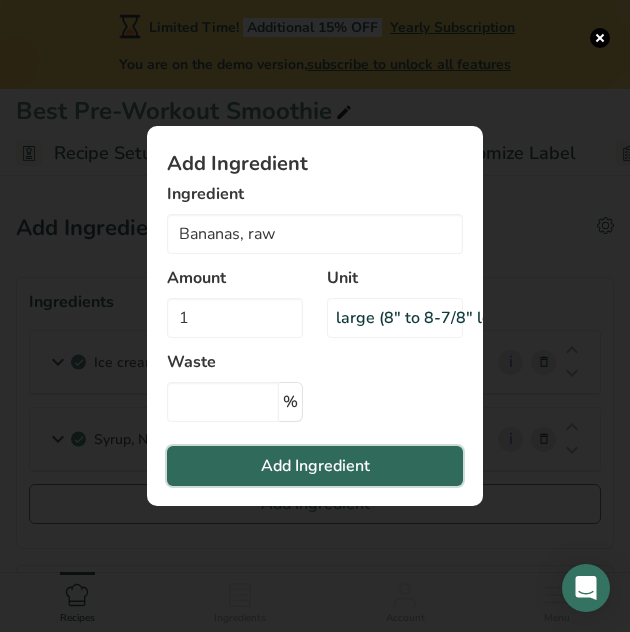 click on "Add Ingredient" at bounding box center [315, 466] 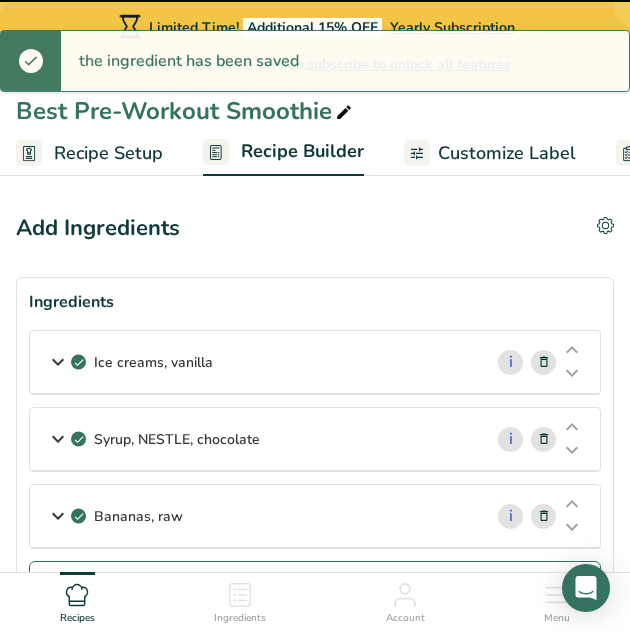 type 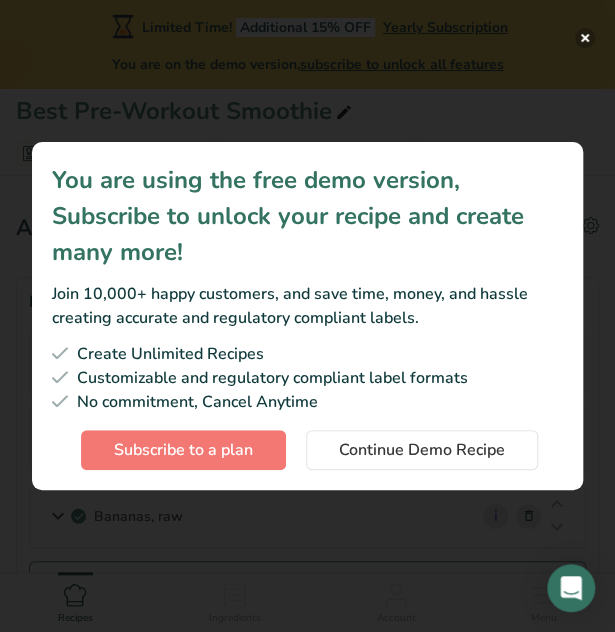 click at bounding box center [585, 38] 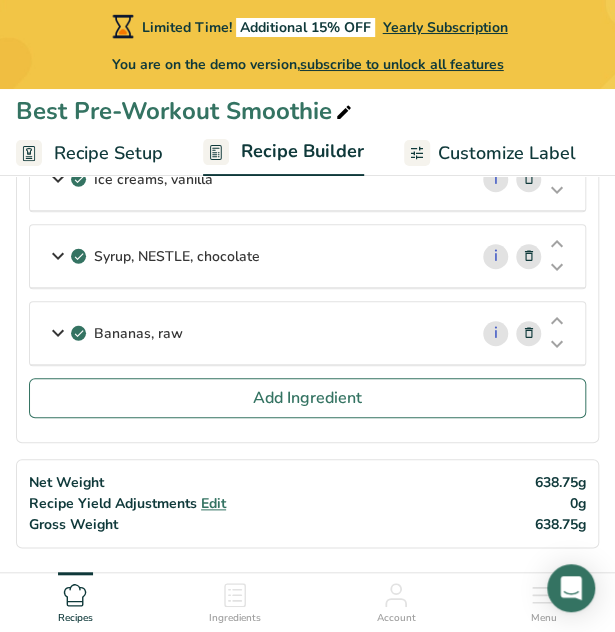 scroll, scrollTop: 185, scrollLeft: 0, axis: vertical 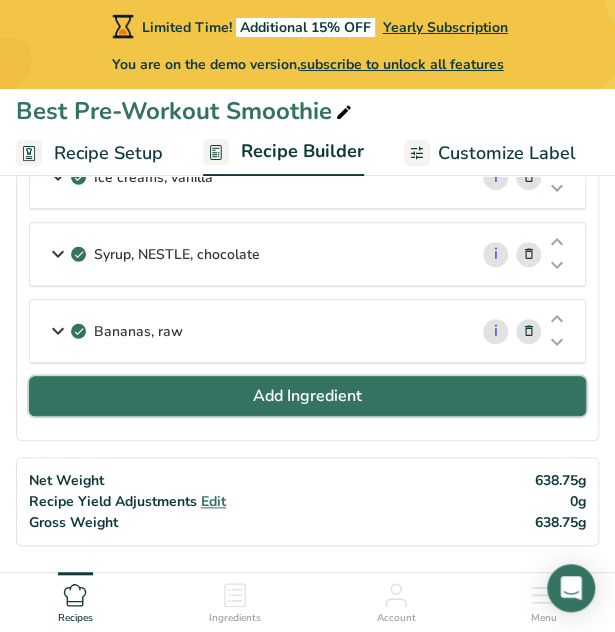 click on "Add Ingredient" at bounding box center [307, 396] 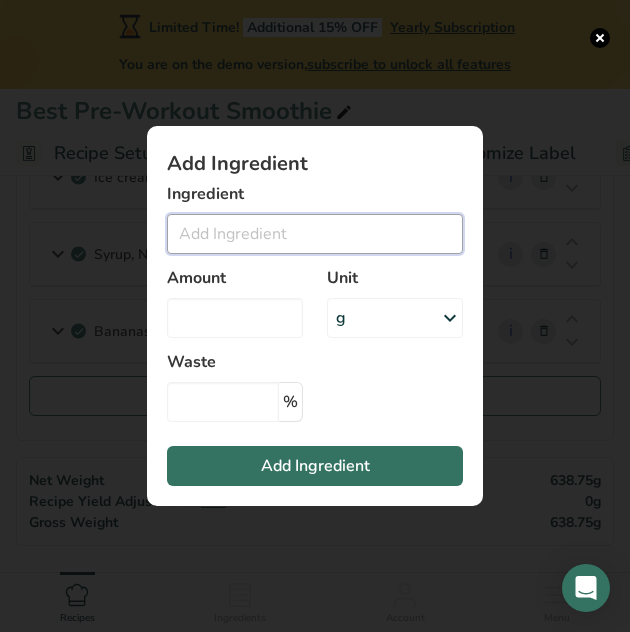 click at bounding box center [315, 234] 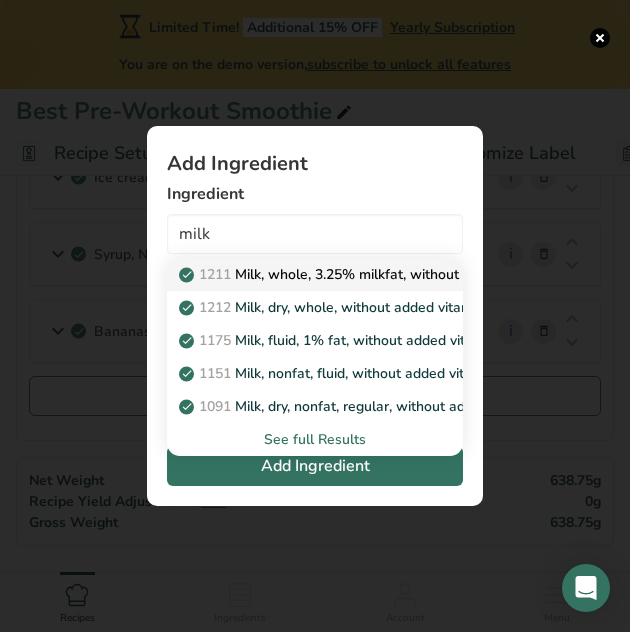 click on "1211
Milk, whole, 3.25% milkfat, without added vitamin A and vitamin D" at bounding box center [421, 274] 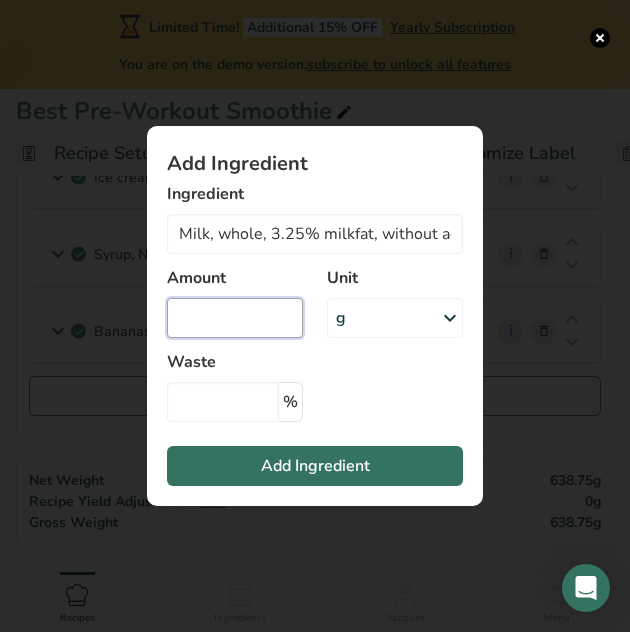 click at bounding box center (235, 318) 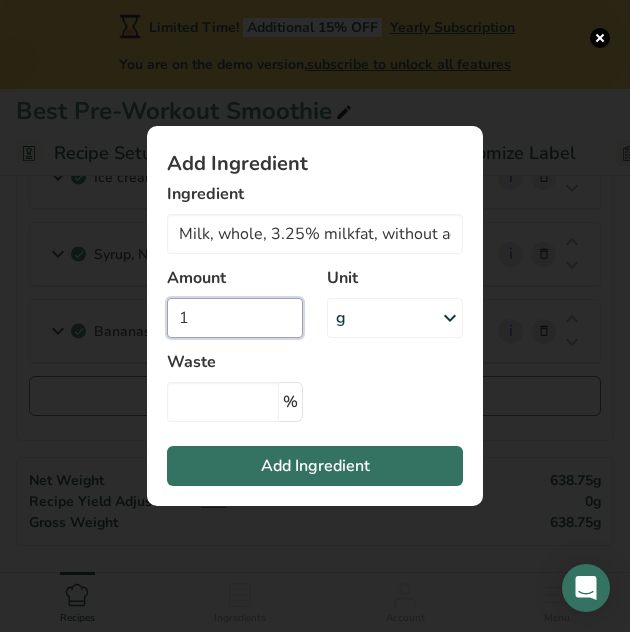 type on "1" 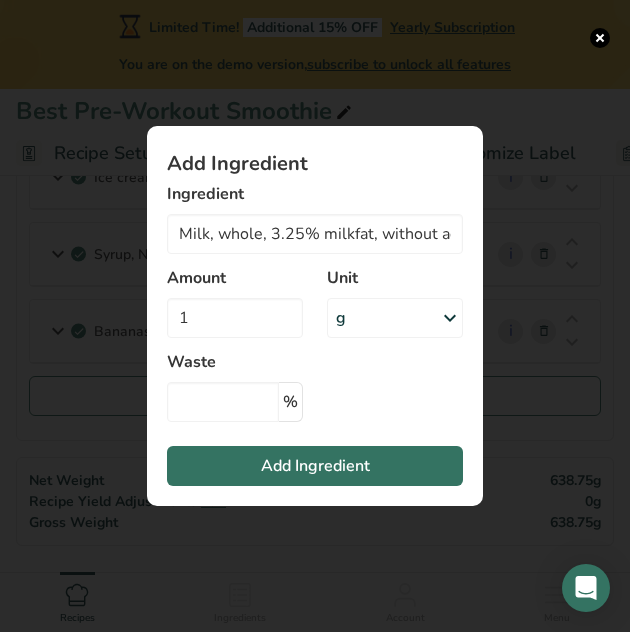 click on "g" at bounding box center (395, 318) 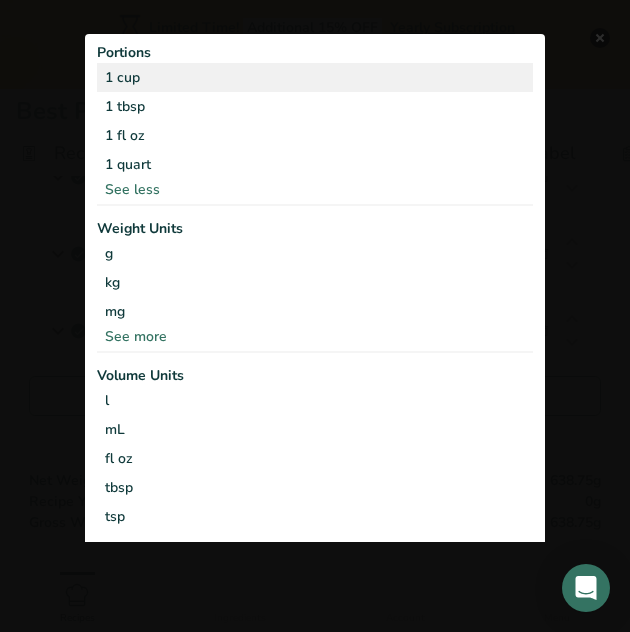 click on "1 cup" at bounding box center (315, 77) 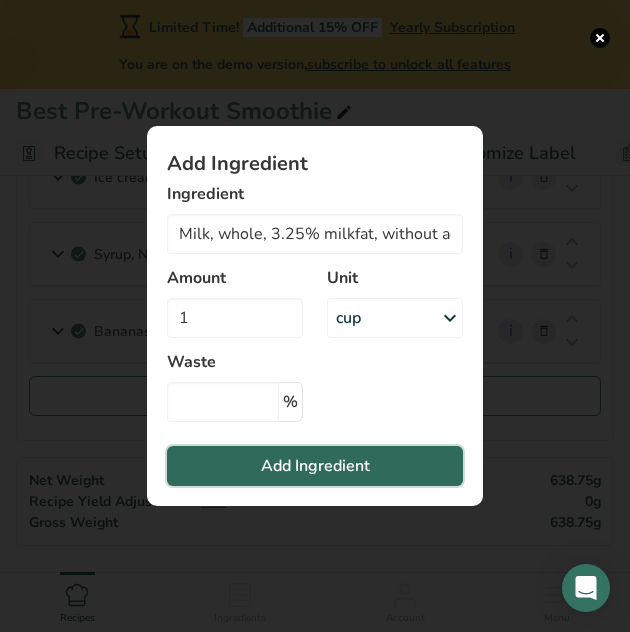click on "Add Ingredient" at bounding box center [315, 466] 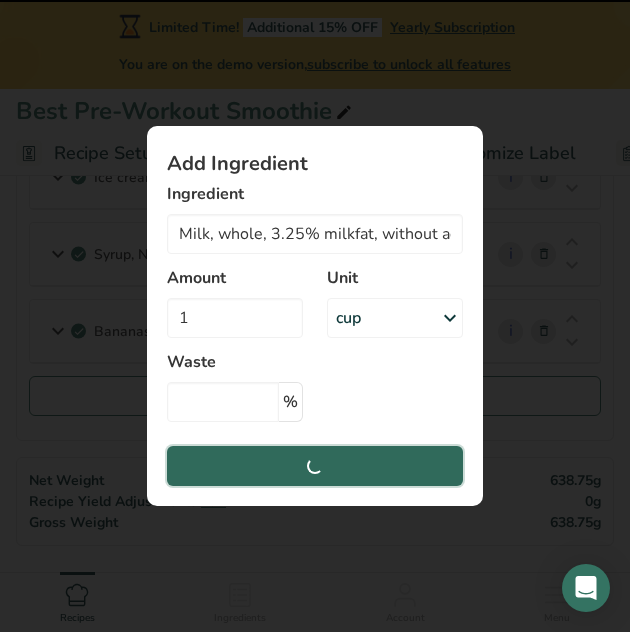 type 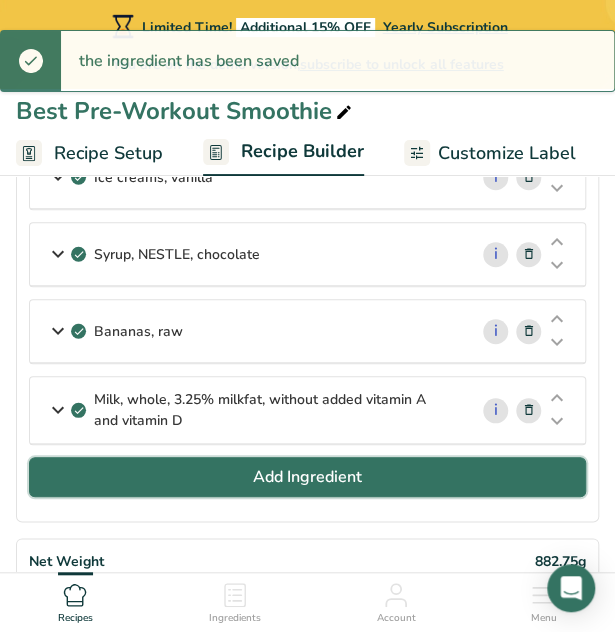 click on "Add Ingredient" at bounding box center [307, 477] 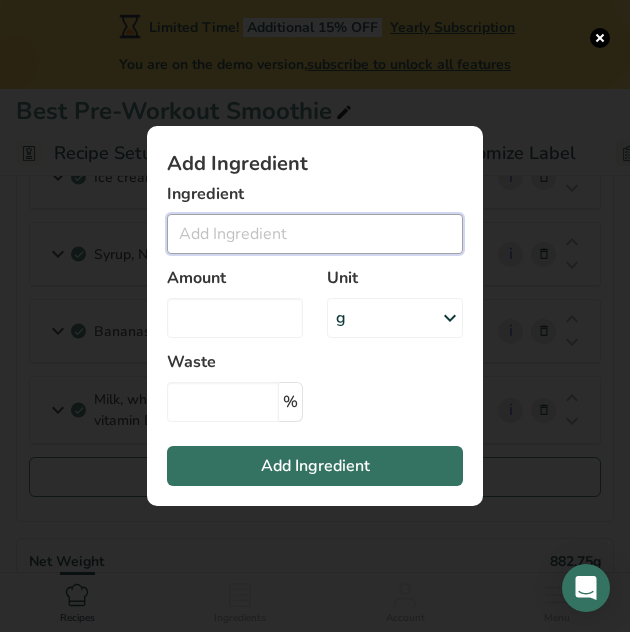 click at bounding box center (315, 234) 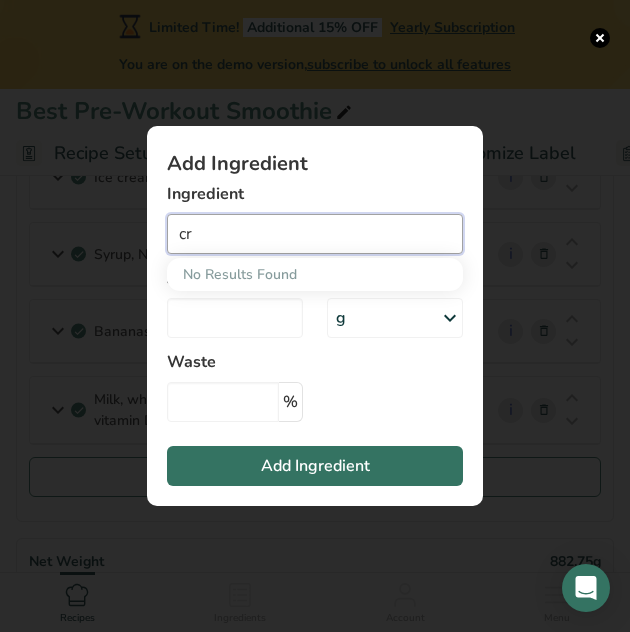 type on "c" 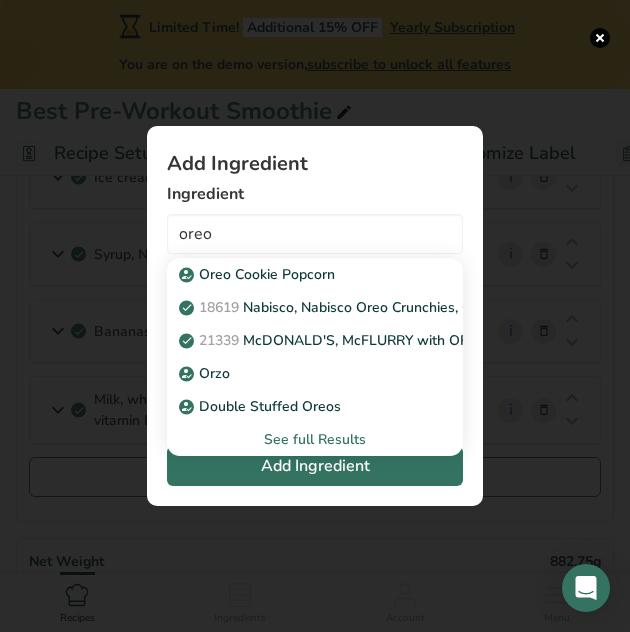 click on "See full Results" at bounding box center [315, 439] 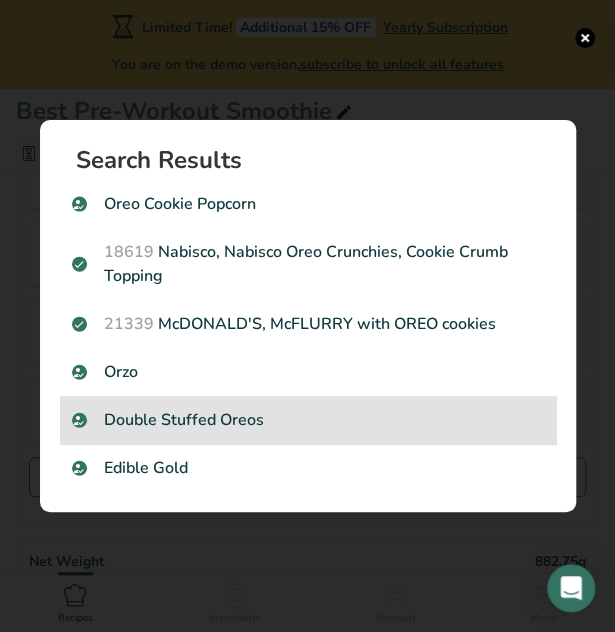click on "Double Stuffed Oreos" at bounding box center [308, 420] 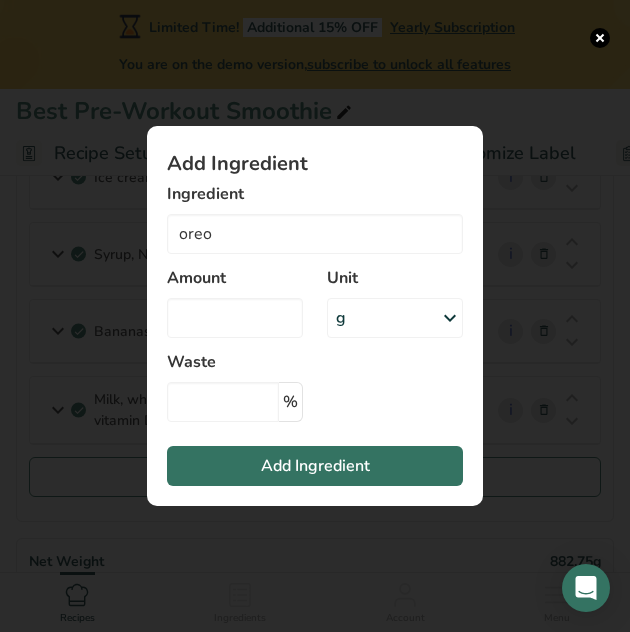 type on "Double Stuffed Oreos" 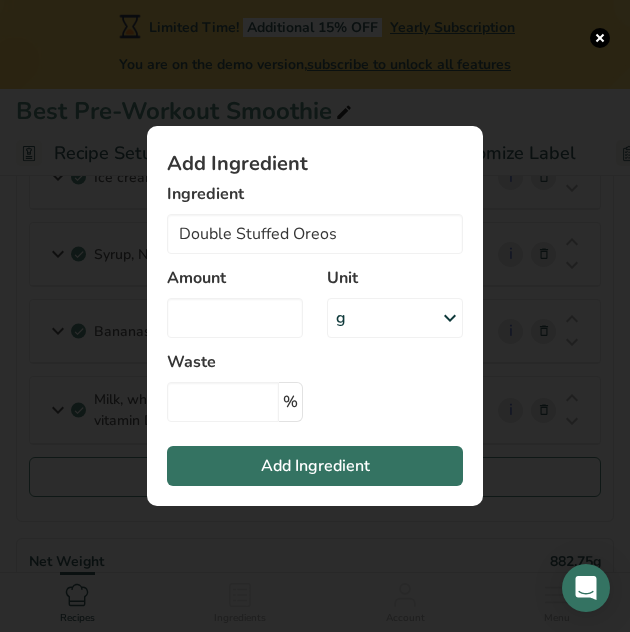 click on "g" at bounding box center (395, 318) 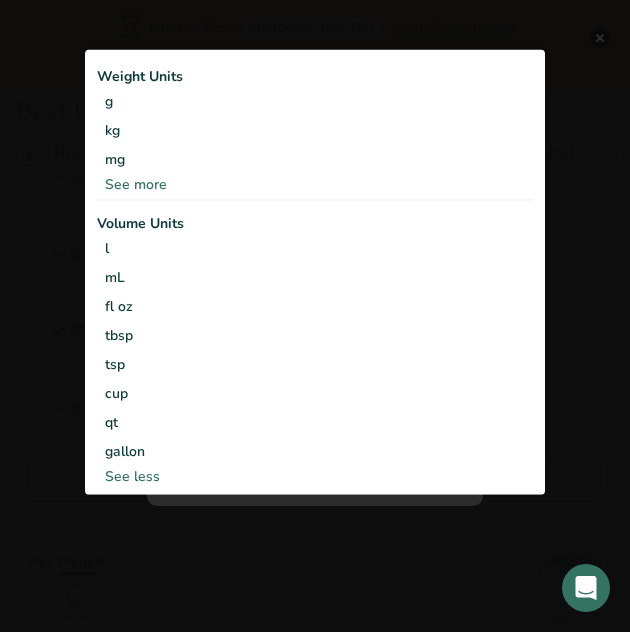 click on "See more" at bounding box center [315, 184] 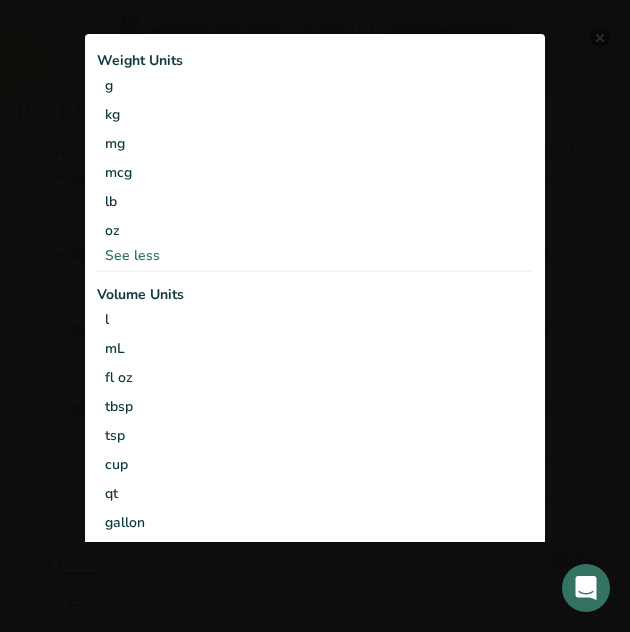 click at bounding box center (315, 316) 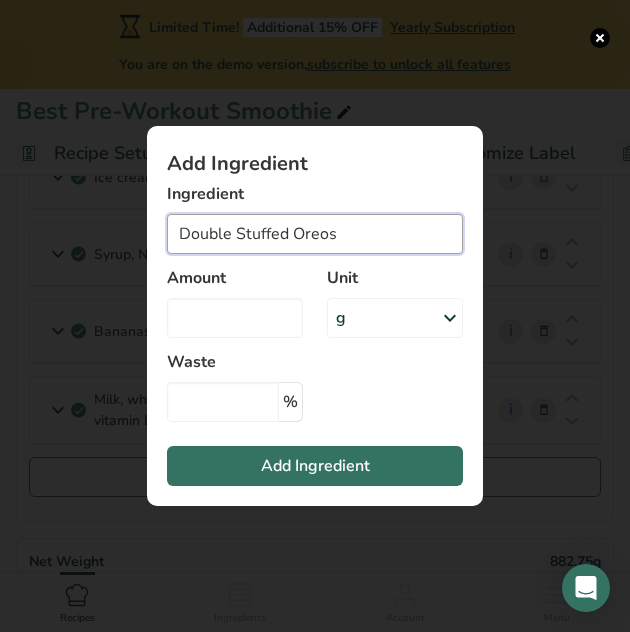 click on "Double Stuffed Oreos" at bounding box center (315, 234) 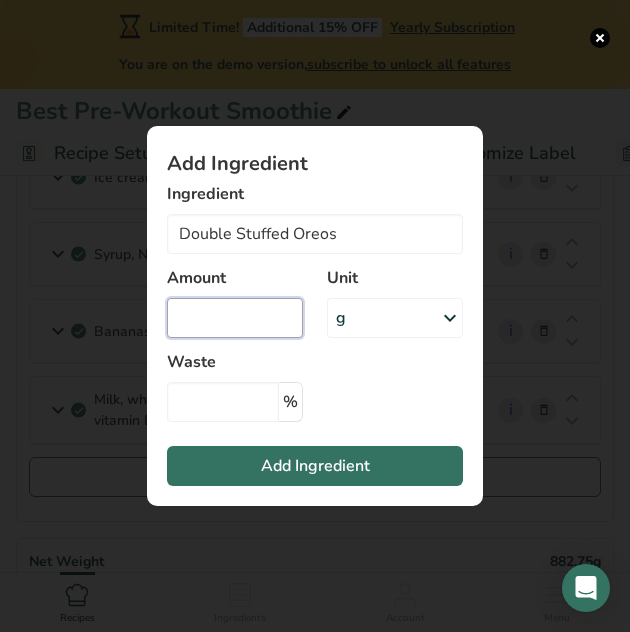 click at bounding box center (235, 318) 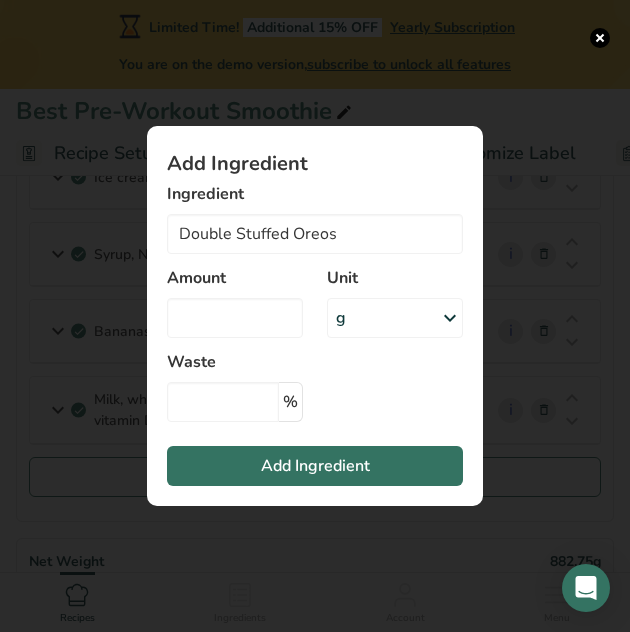 click on "g" at bounding box center [395, 318] 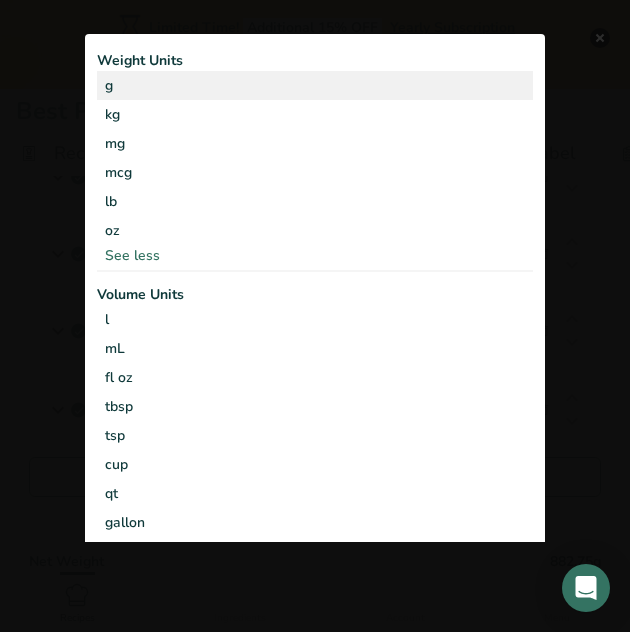 click on "g" at bounding box center [315, 85] 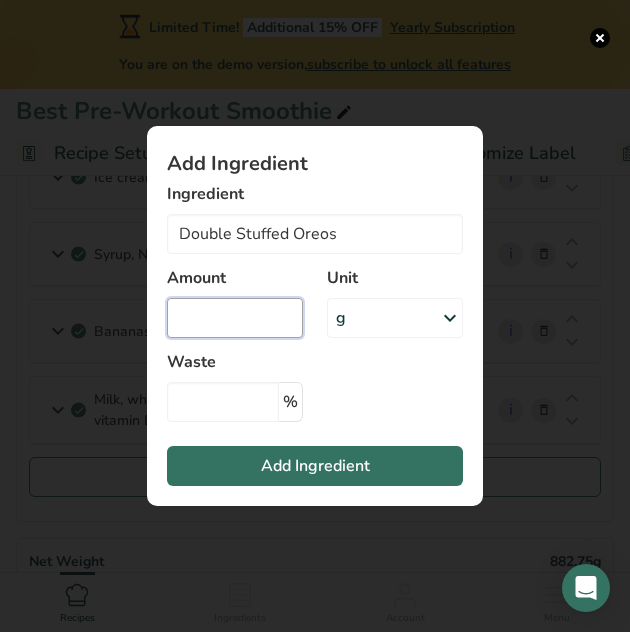 click at bounding box center (235, 318) 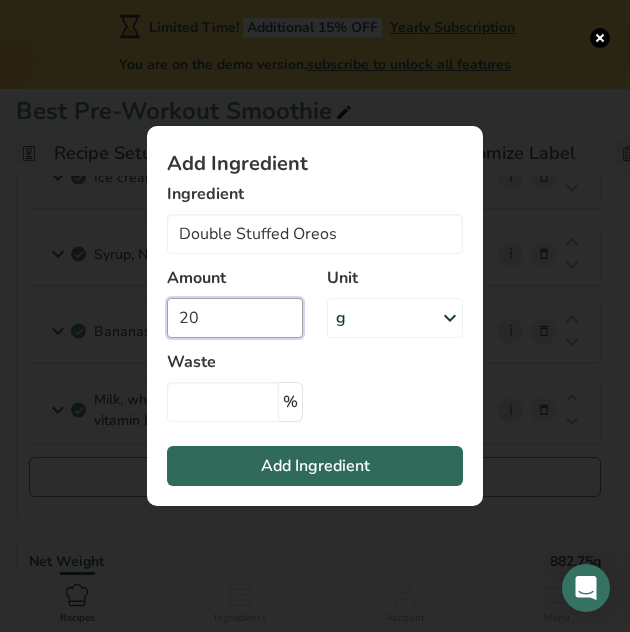 type on "20" 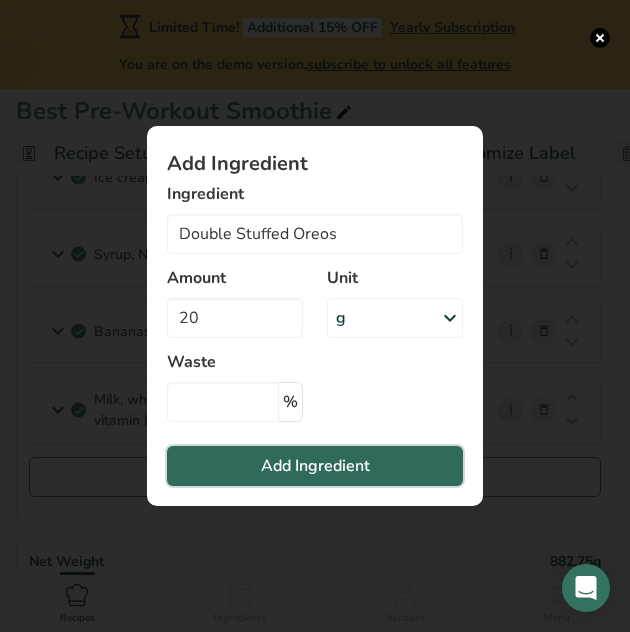 click on "Add Ingredient" at bounding box center (315, 466) 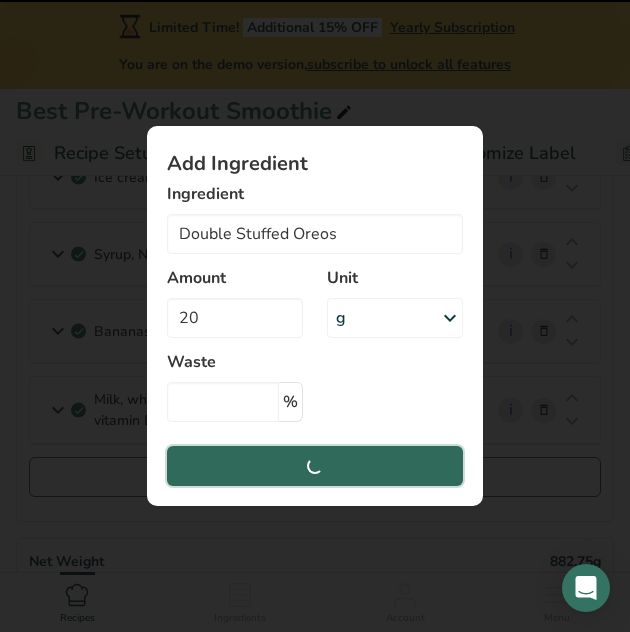 type 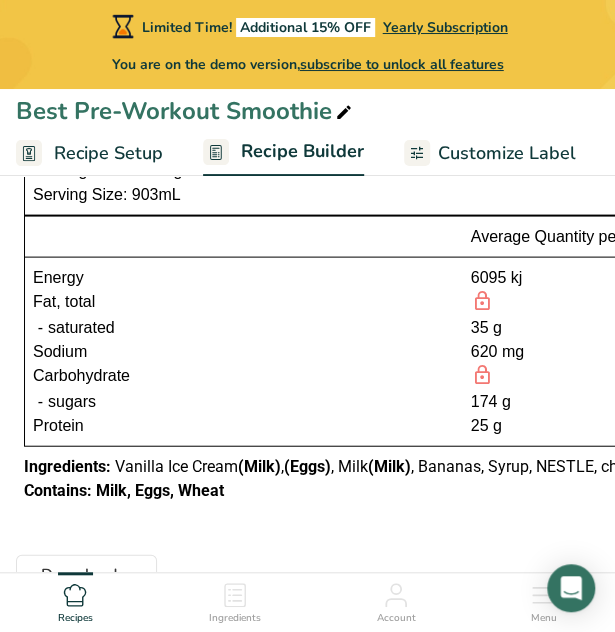 scroll, scrollTop: 869, scrollLeft: 0, axis: vertical 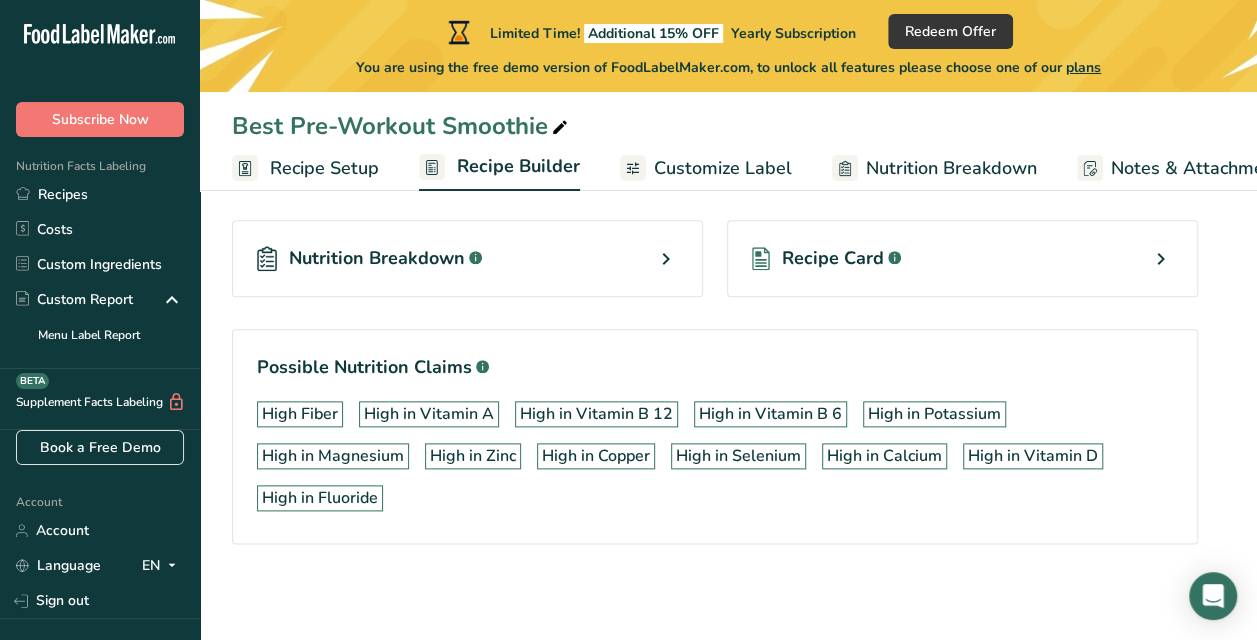 click on "Nutrition Breakdown
.a-a{fill:#347362;}.b-a{fill:#fff;}
Recipe Card
.a-a{fill:#347362;}.b-a{fill:#fff;}" at bounding box center (715, 258) 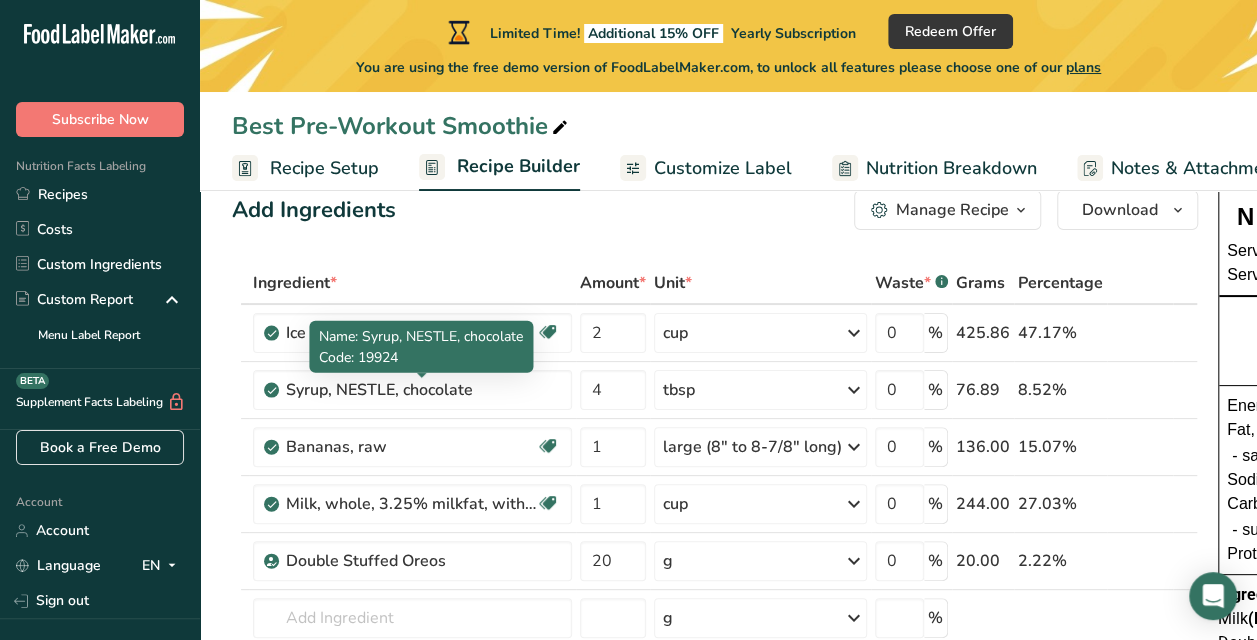 scroll, scrollTop: 0, scrollLeft: 0, axis: both 